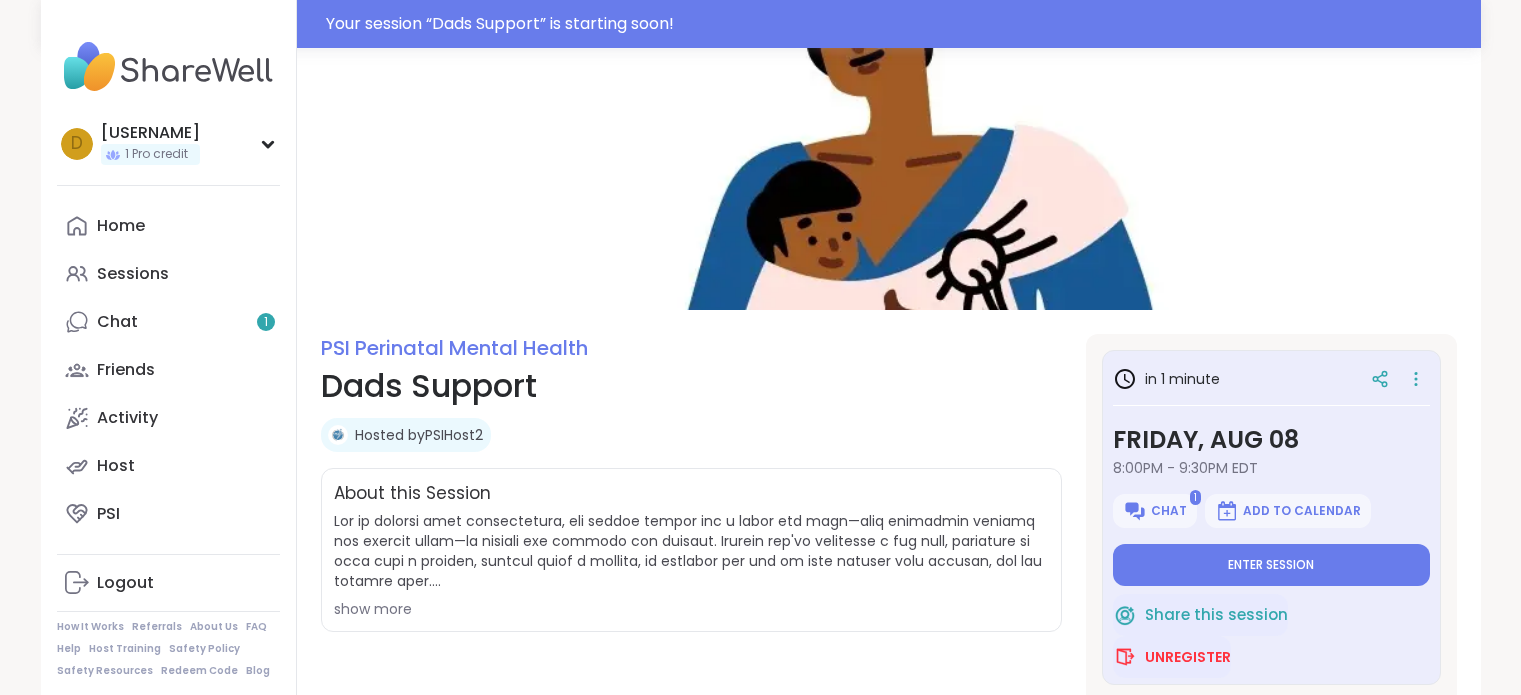 scroll, scrollTop: 0, scrollLeft: 0, axis: both 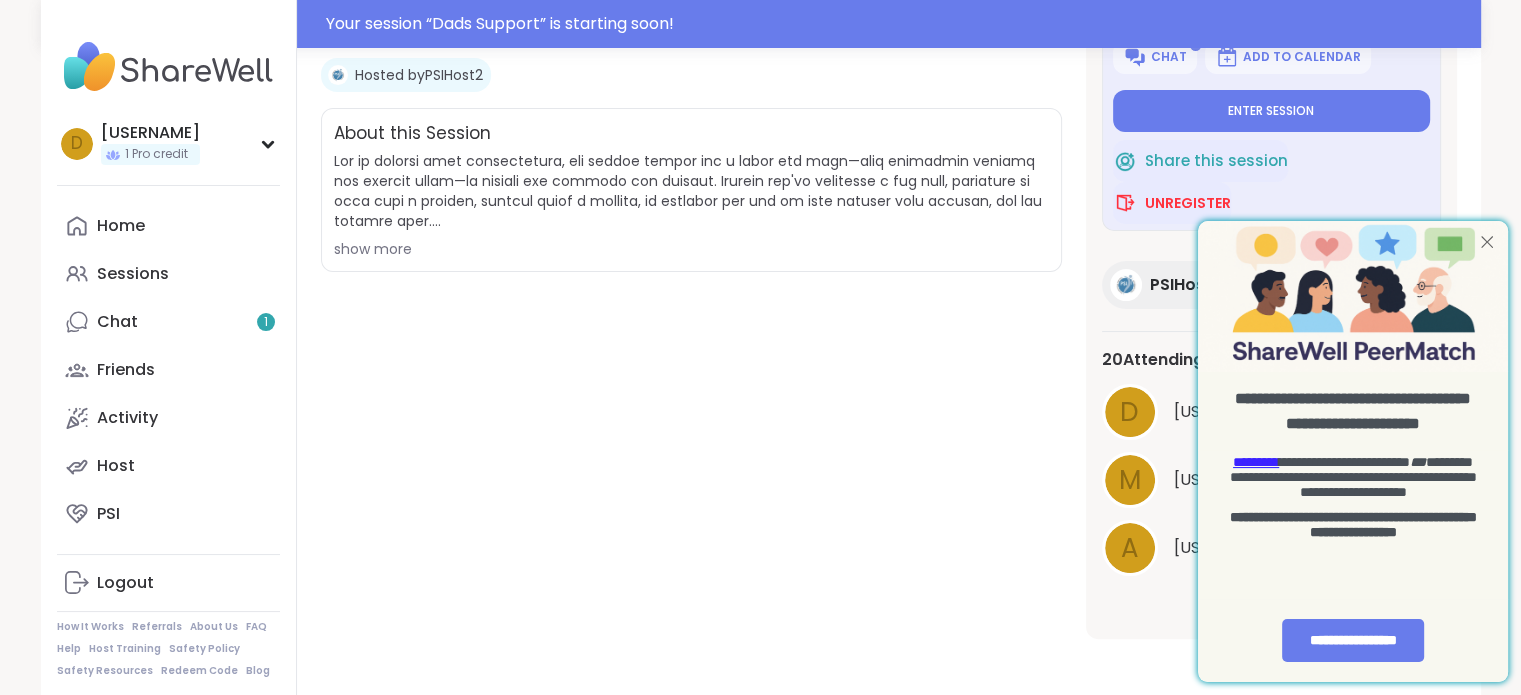 click at bounding box center [1487, 241] 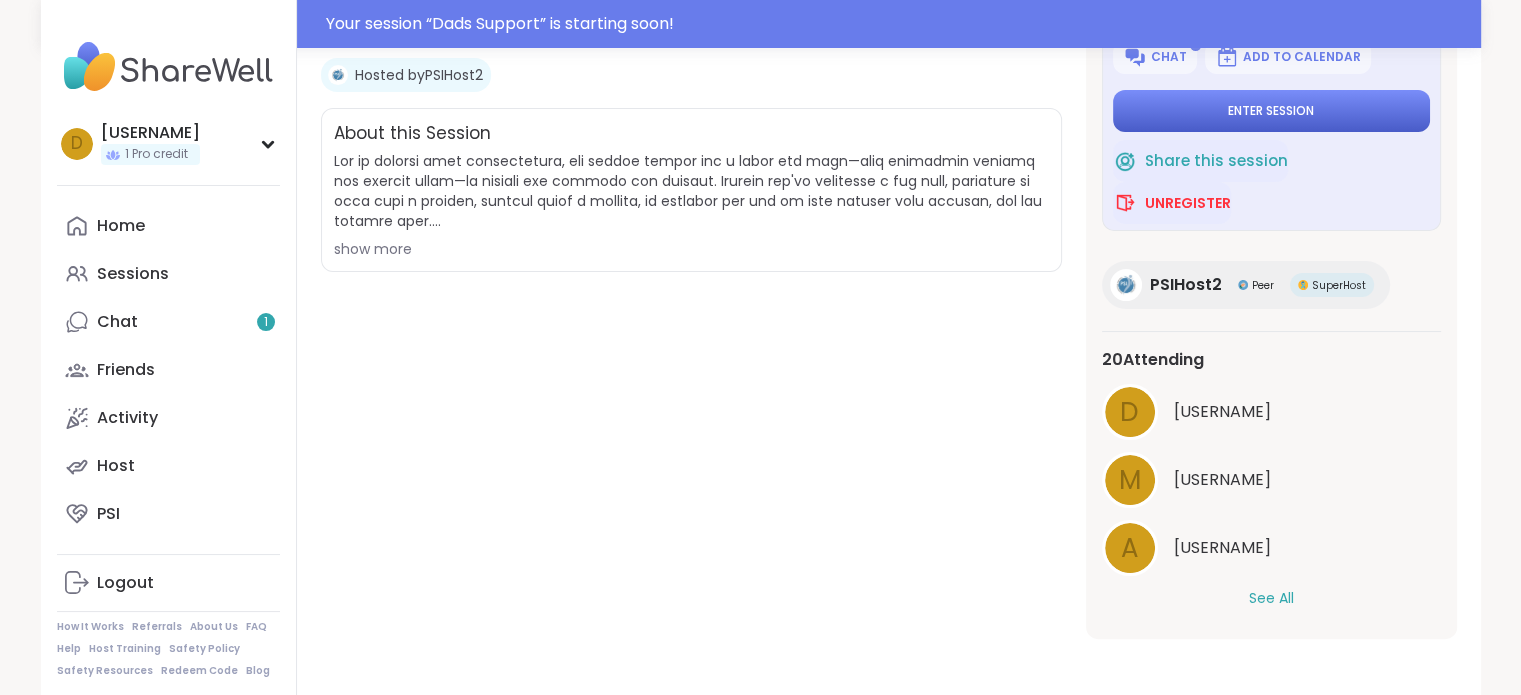 click on "Enter session" at bounding box center (1271, 111) 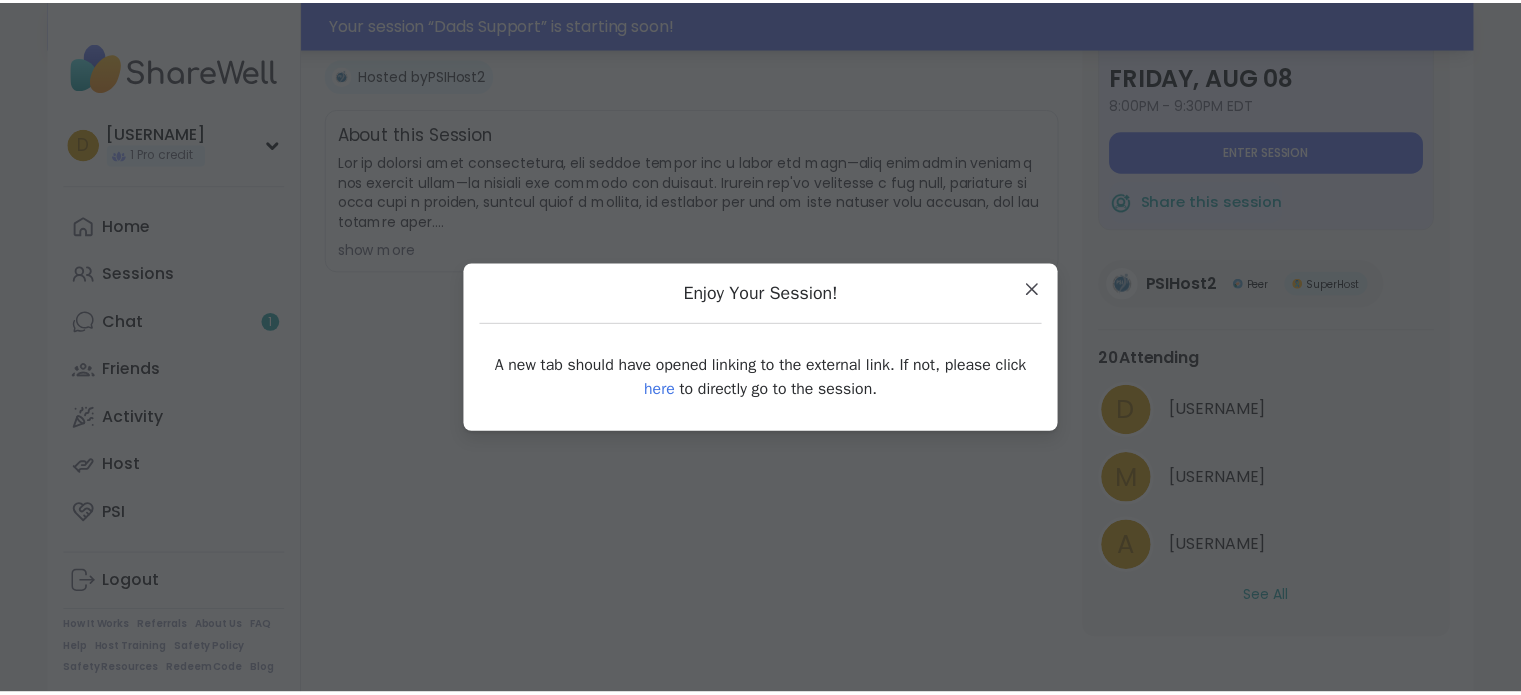 scroll, scrollTop: 2, scrollLeft: 0, axis: vertical 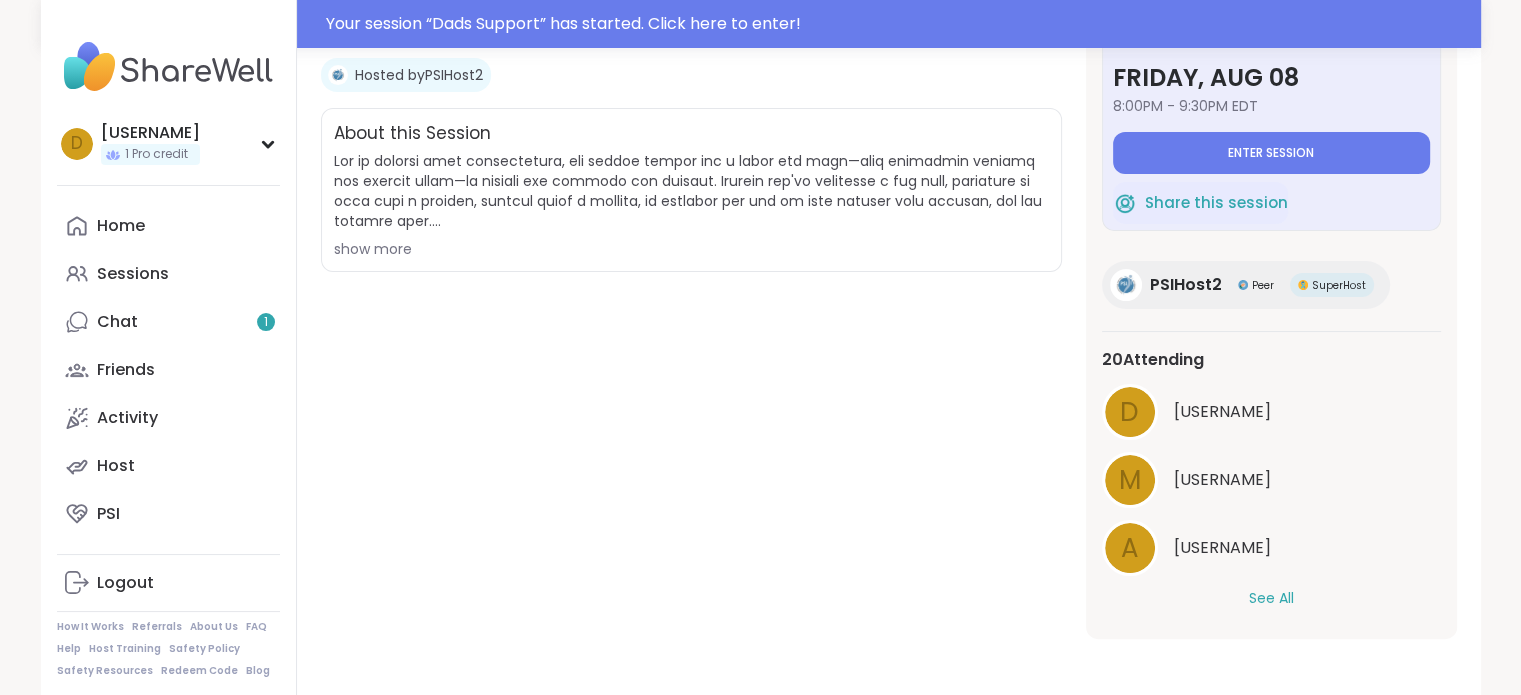 click on "See All" at bounding box center [1271, 598] 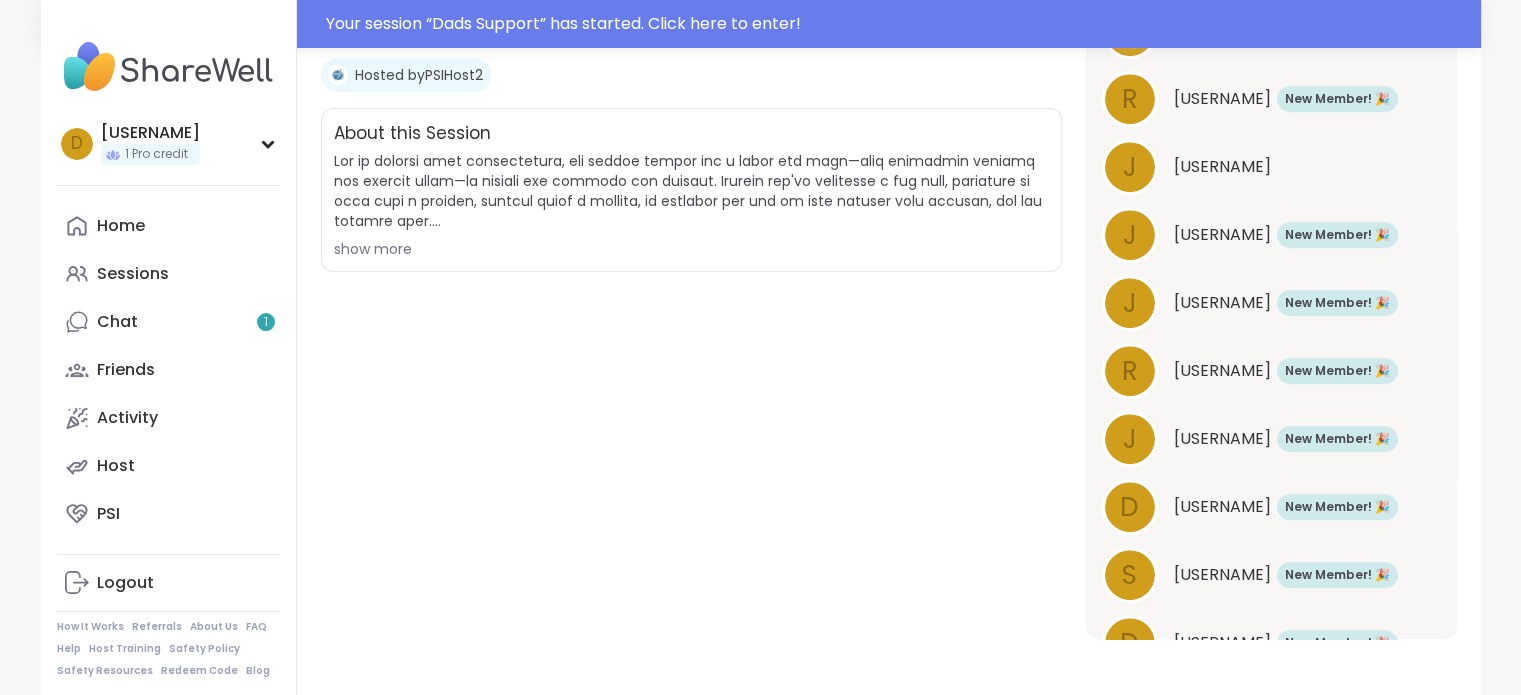 scroll, scrollTop: 1059, scrollLeft: 0, axis: vertical 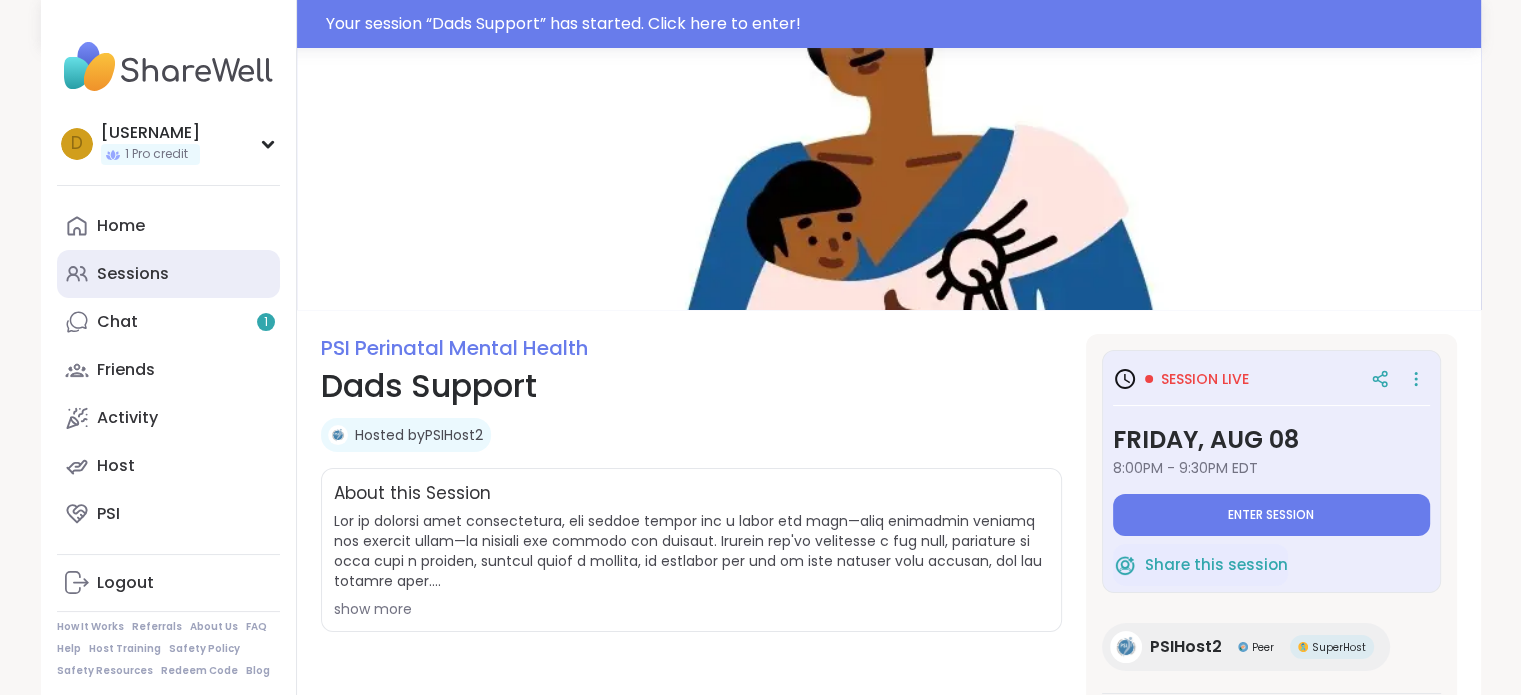 click on "Sessions" at bounding box center (168, 274) 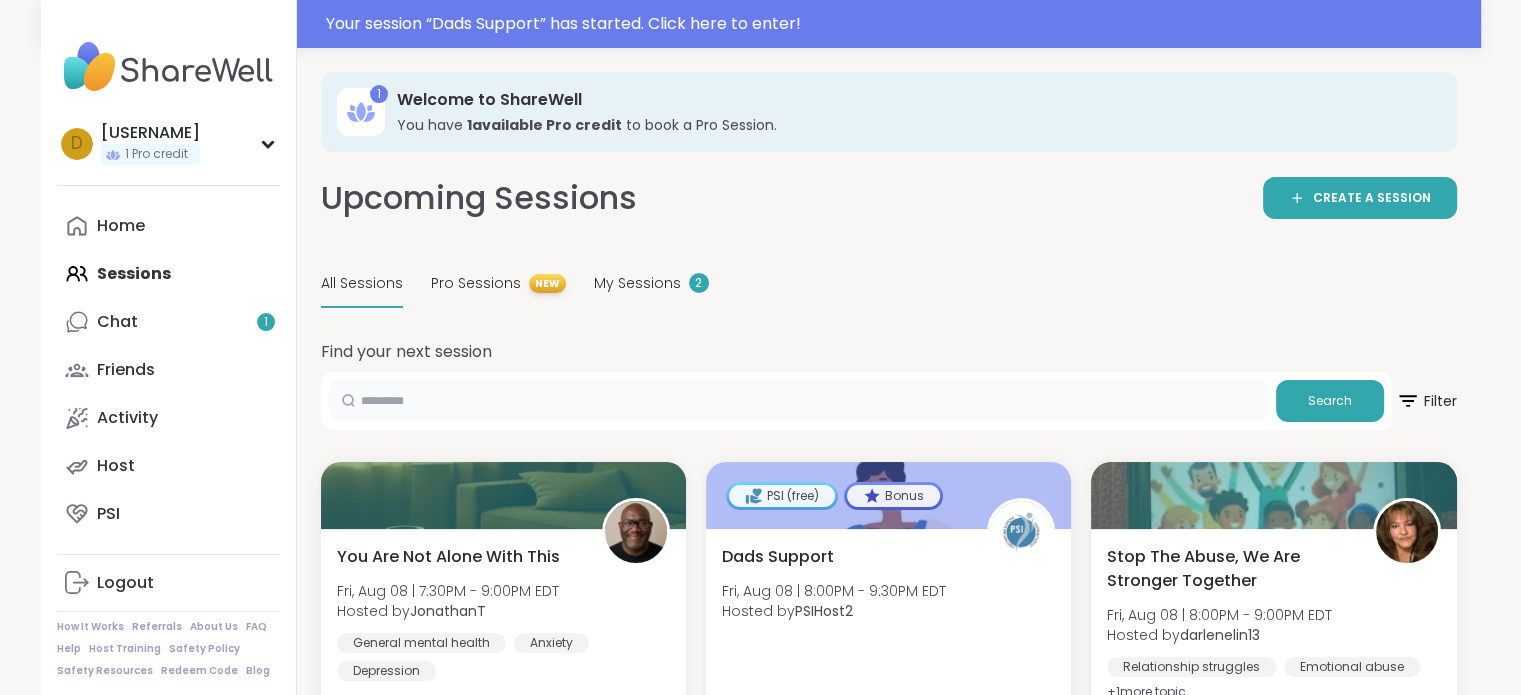 click at bounding box center (798, 400) 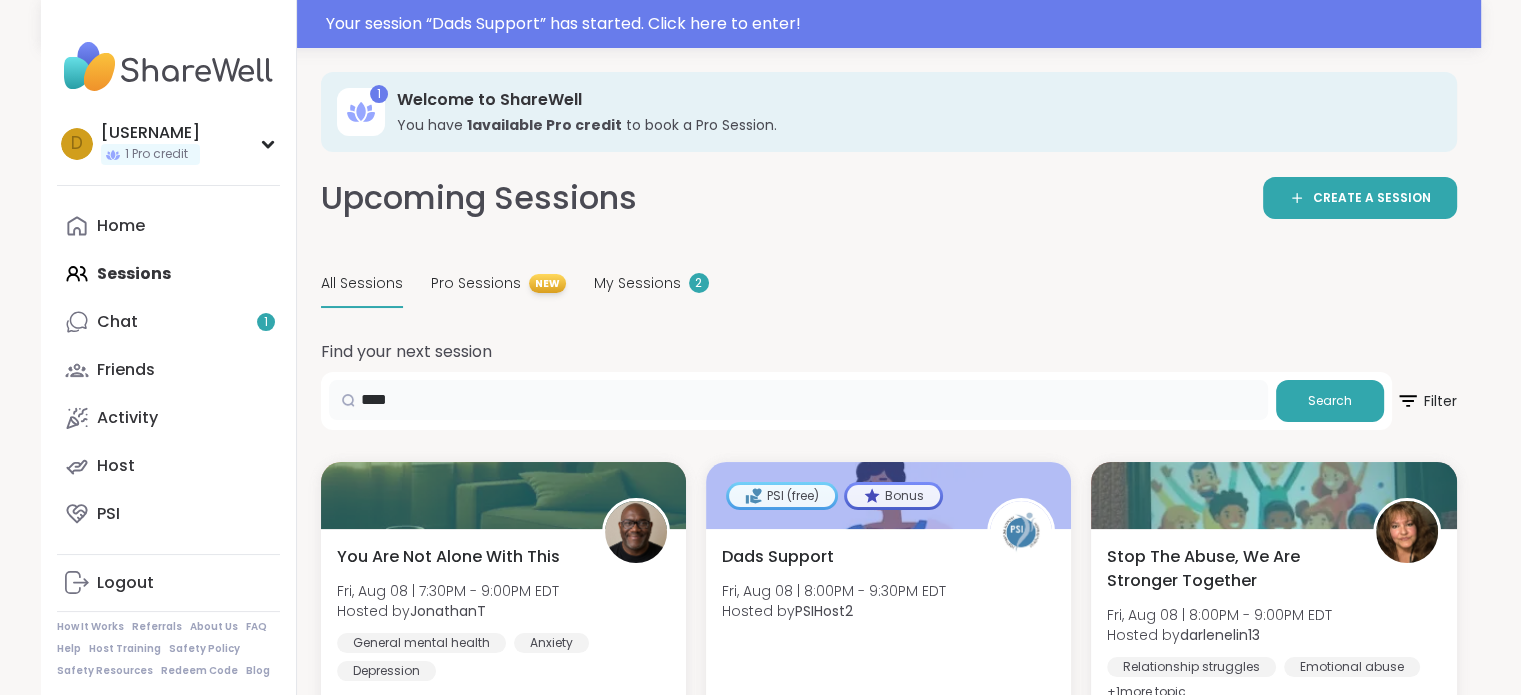 type on "****" 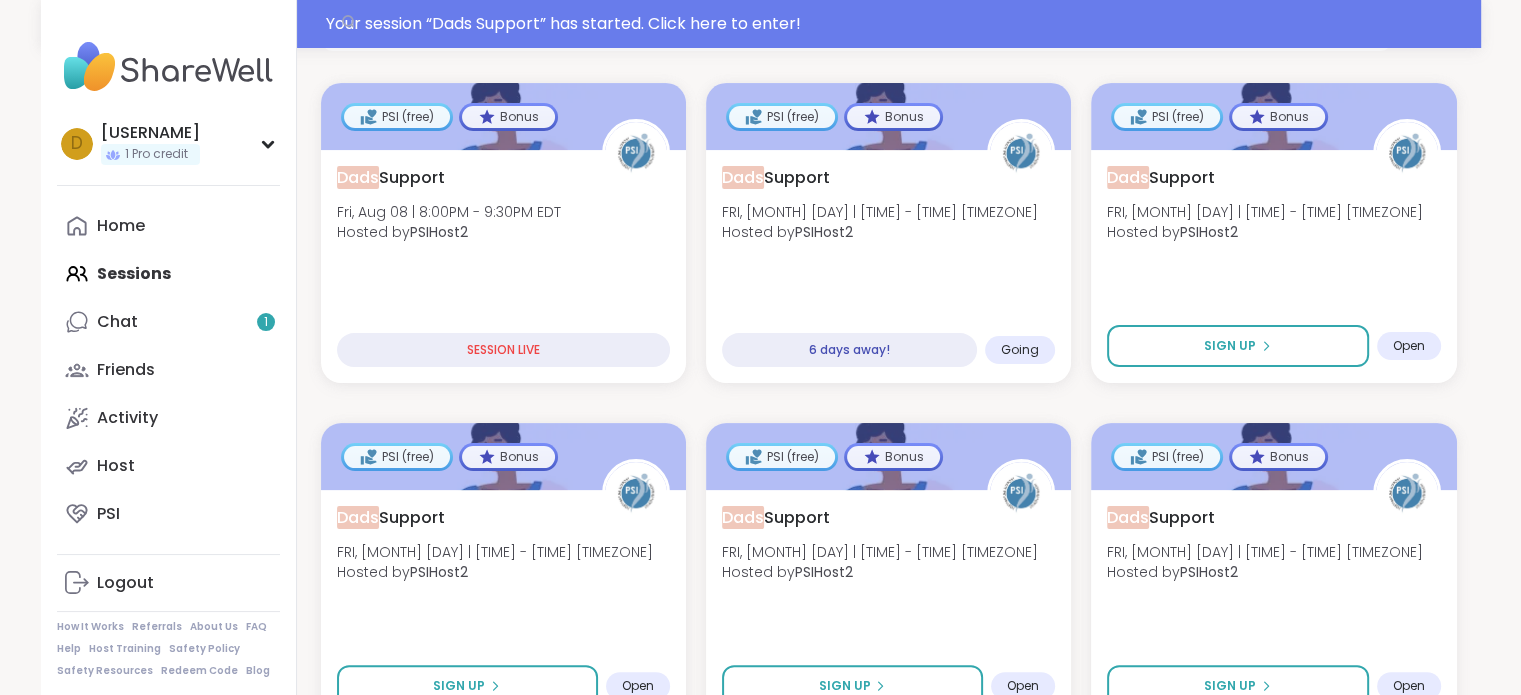 scroll, scrollTop: 400, scrollLeft: 0, axis: vertical 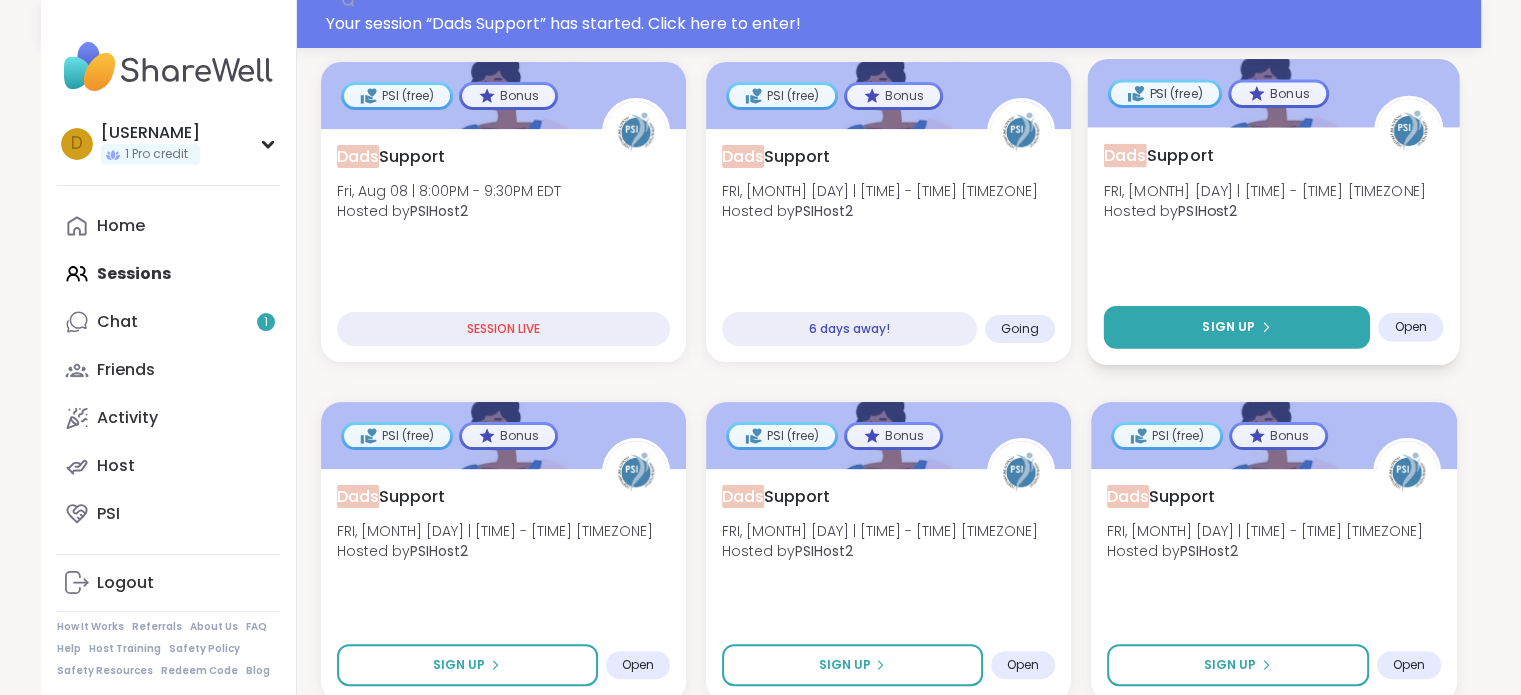 click on "Sign Up" at bounding box center (1228, 327) 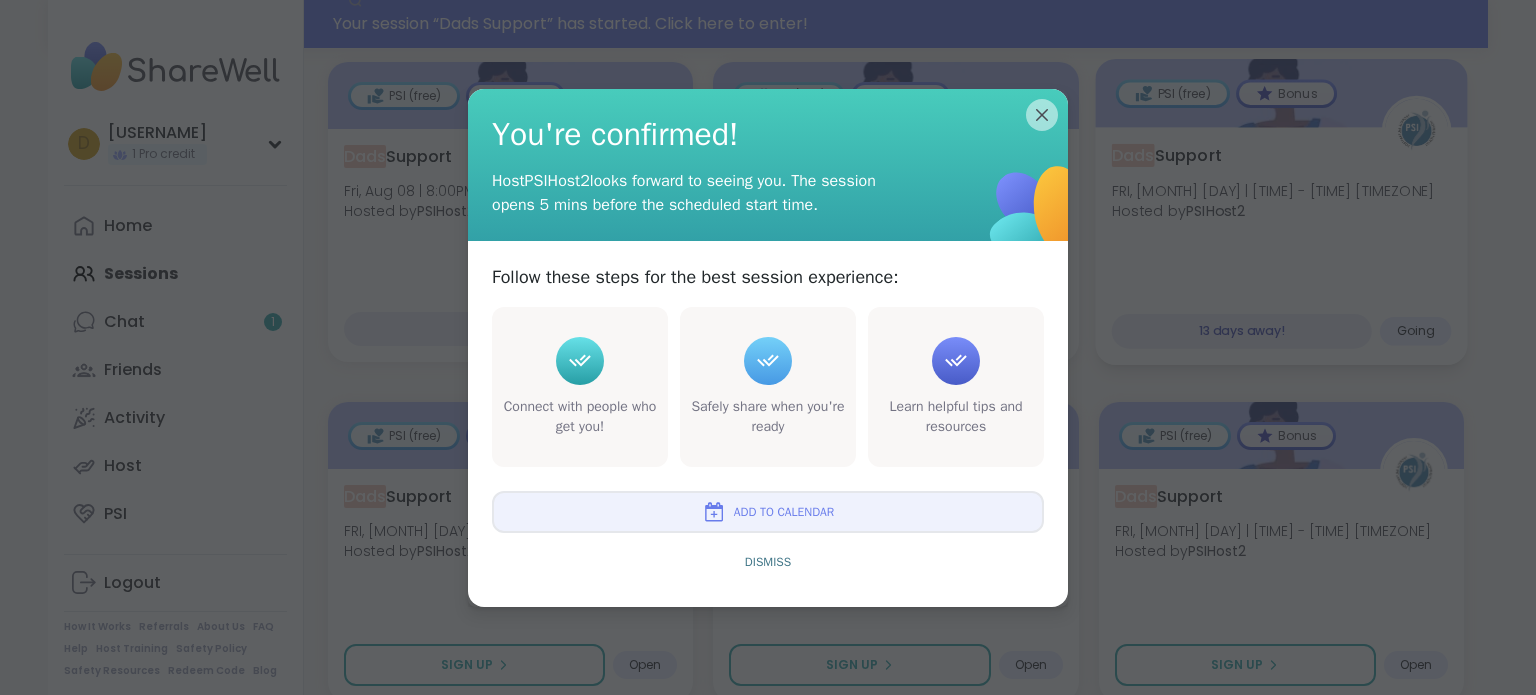 click on "Add to Calendar" at bounding box center [784, 512] 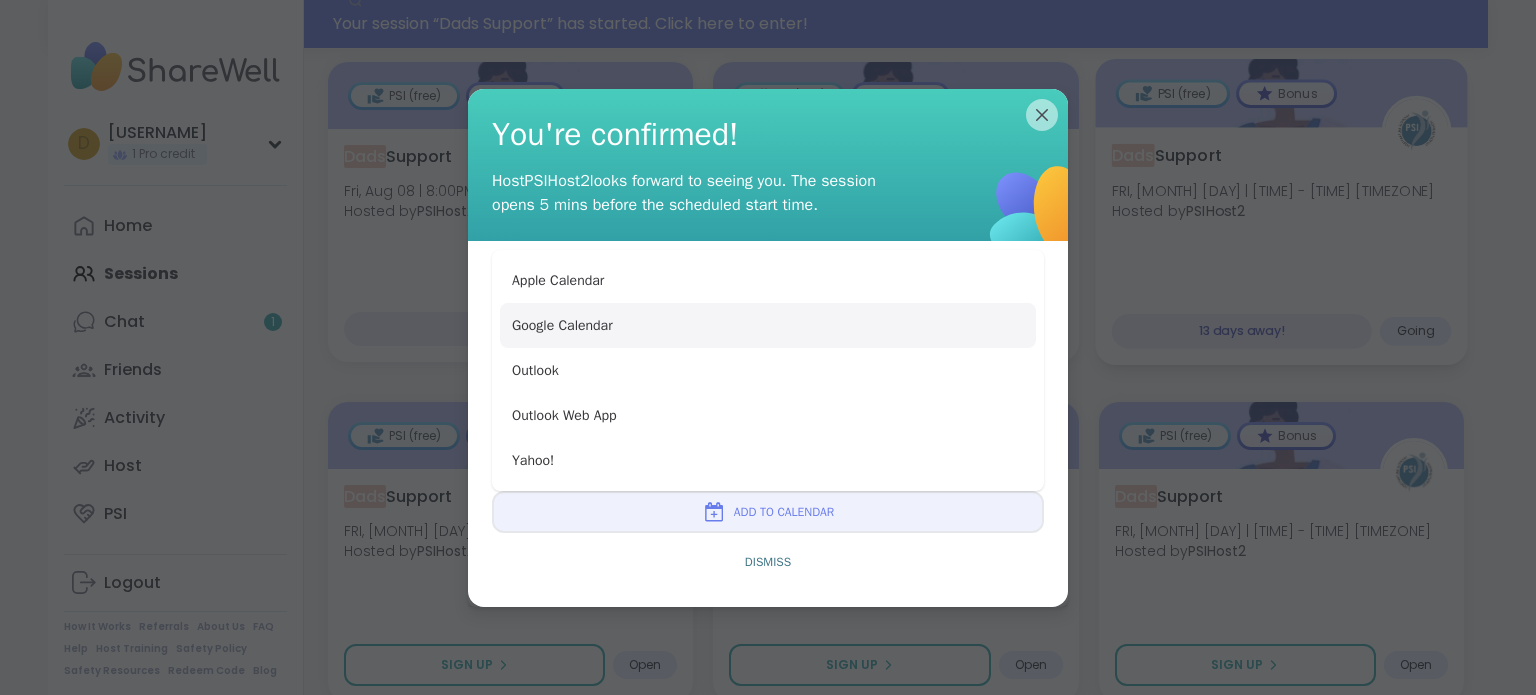 click on "Google Calendar" at bounding box center (768, 325) 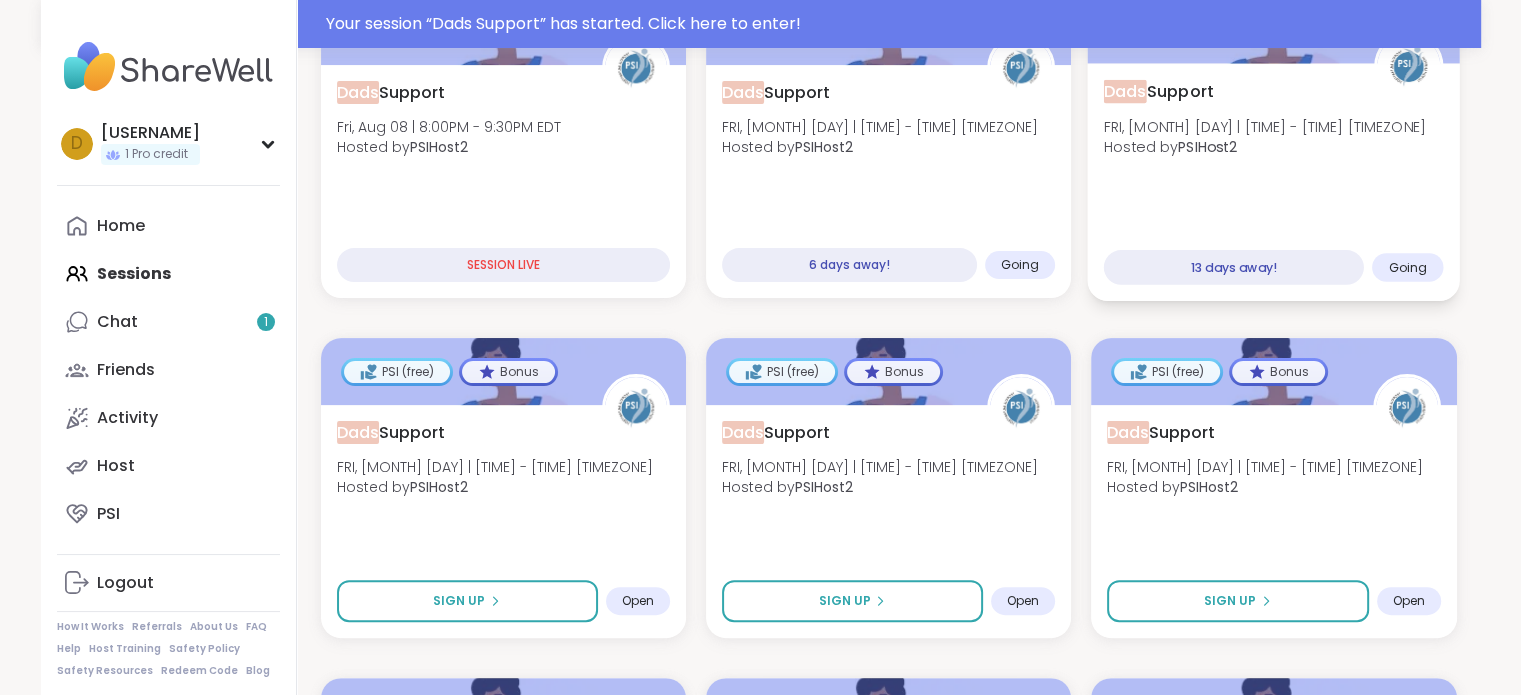 scroll, scrollTop: 500, scrollLeft: 0, axis: vertical 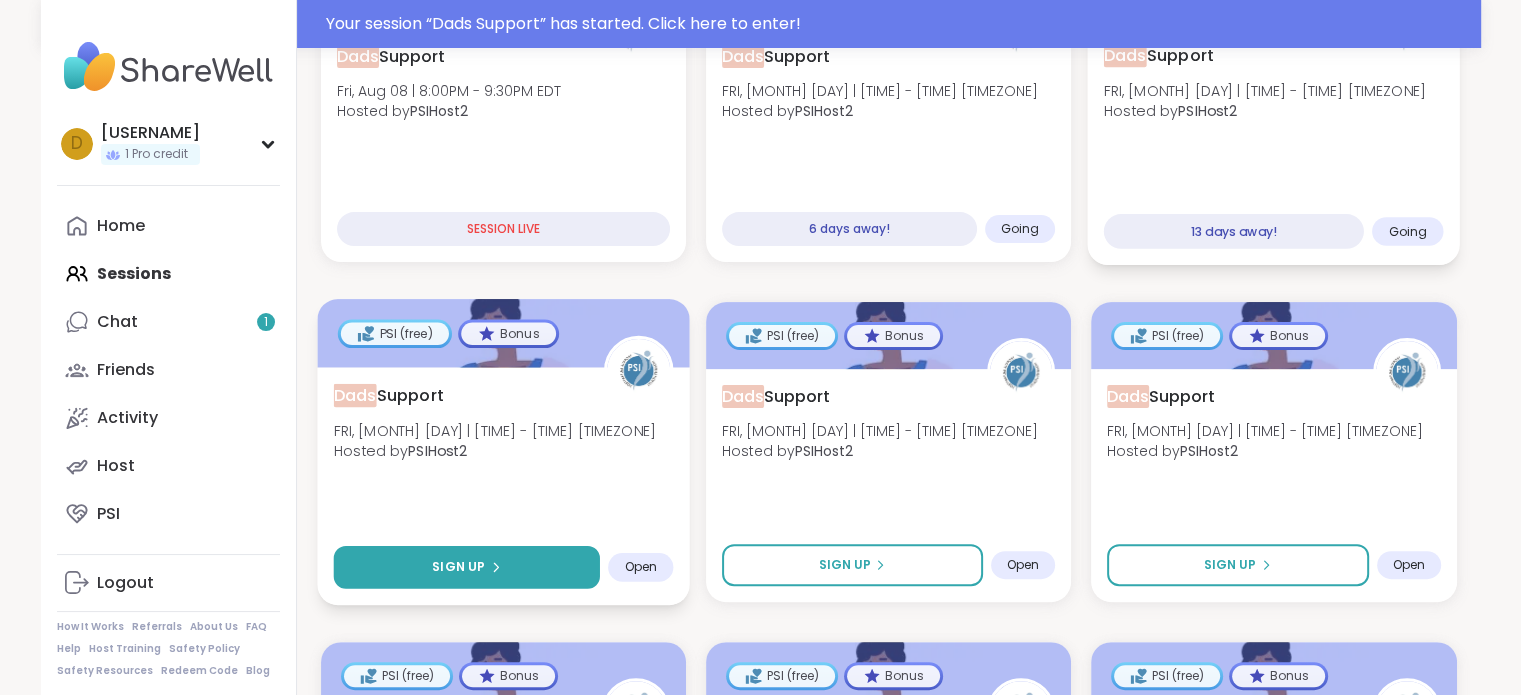 click on "Sign Up" at bounding box center [458, 567] 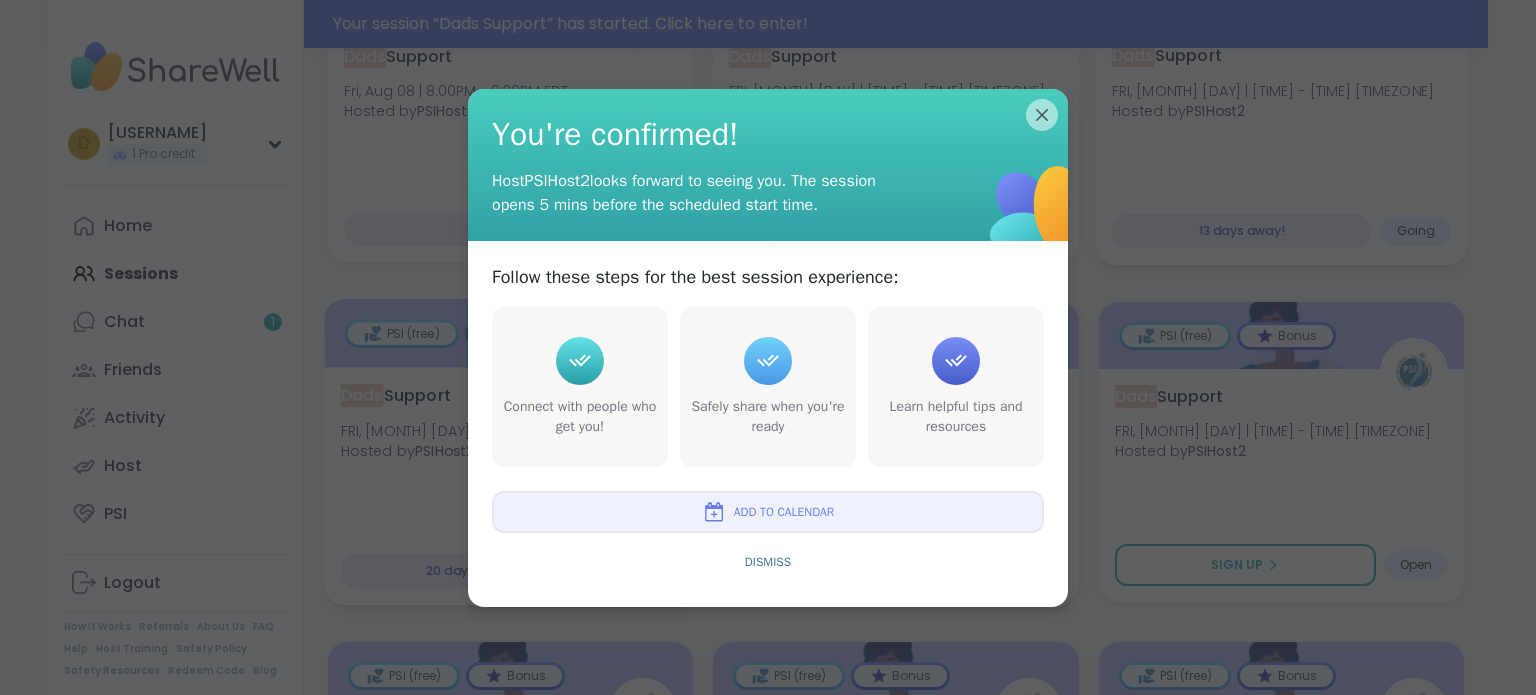 click on "Add to Calendar" at bounding box center (784, 512) 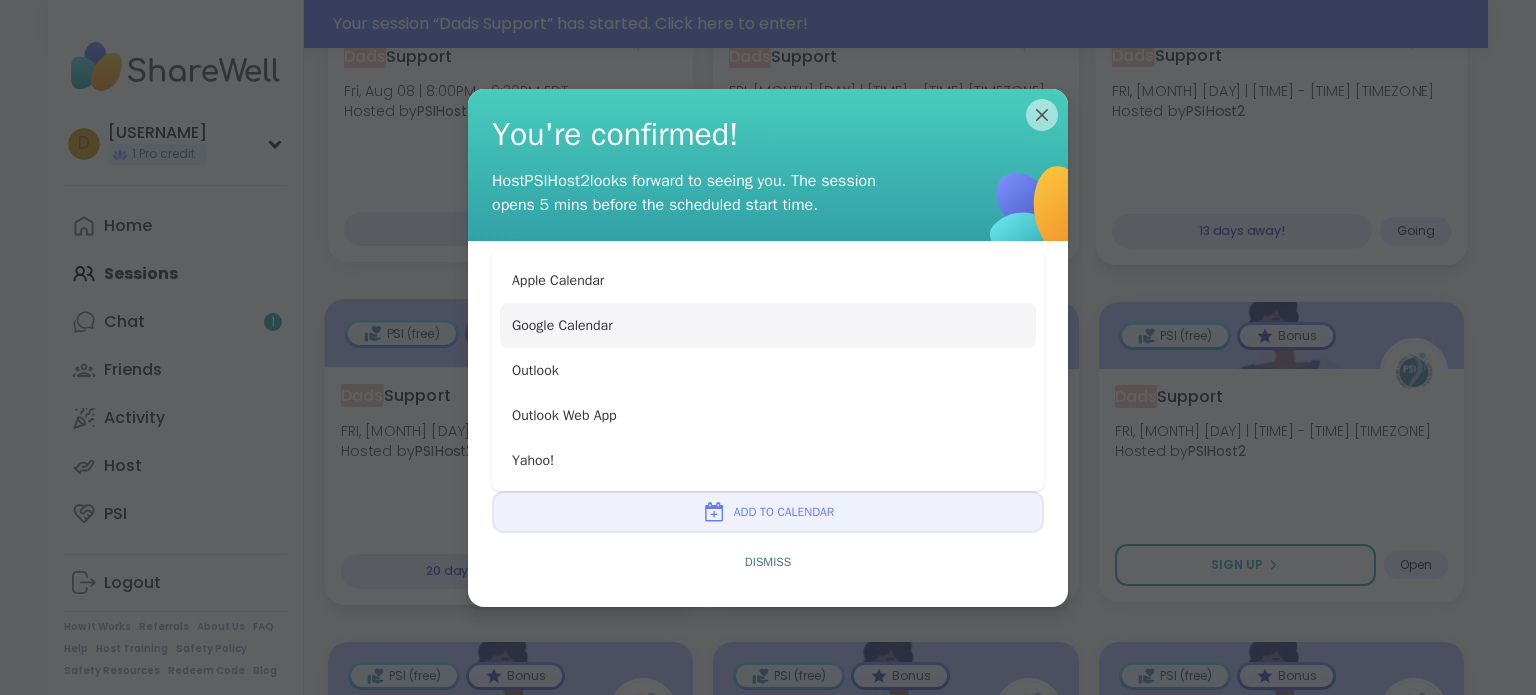 click on "Google Calendar" at bounding box center (768, 325) 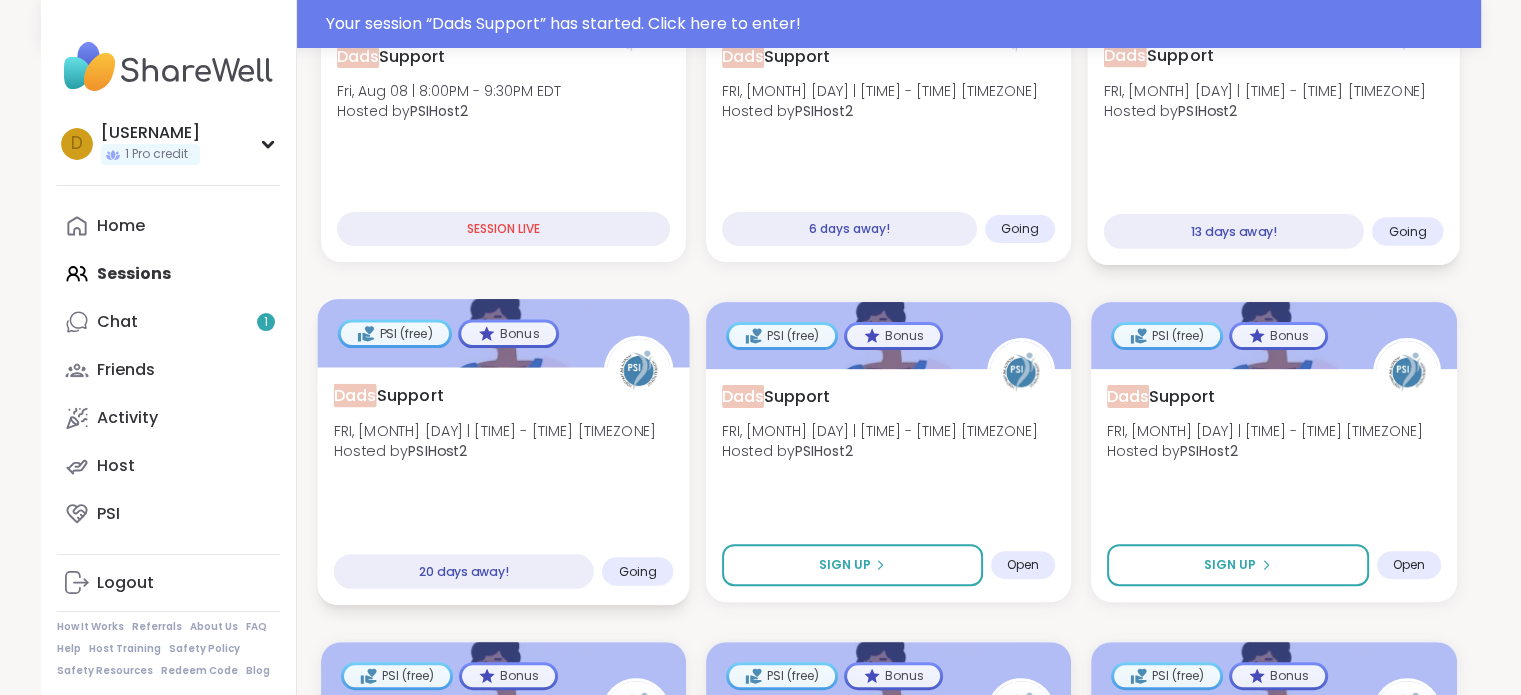 click on "Your session “ Dads Support ” has started. Click here to enter! [USERNAME] 1 Pro credit d [USERNAME] 1 Pro credit Profile Membership Settings Help Home Sessions Chat 1 Friends Activity Host PSI Logout How It Works Referrals About Us FAQ Help Host Training Safety Policy Safety Resources Redeem Code Blog 1 Welcome to ShareWell You have   1  available Pro credit   to book a Pro Session. Upcoming Sessions CREATE A SESSION All Sessions Pro Sessions NEW My Sessions 4 Find your next session **** Search  Filter   PSI (free) Bonus Dads  Support FRI, [MONTH] [DAY] | [TIME] - [TIME] [TIMEZONE] Hosted by  PSIHost2 SESSION LIVE PSI (free) Bonus Dads  Support FRI, [MONTH] [DAY] | [TIME] - [TIME] [TIMEZONE] 6 days away! Going PSI (free) Bonus Dads  Support FRI, [MONTH] [DAY] | [TIME] - [TIME] [TIMEZONE] 13 days away! Going PSI (free) Bonus Dads  Support FRI, [MONTH] [DAY] | [TIME] - [TIME] [TIMEZONE] 20 days away! Going PSI (free) Bonus Dads  Support FRI, [MONTH] [DAY] | [TIME] - [TIME] [TIMEZONE] Open" at bounding box center (760, 401) 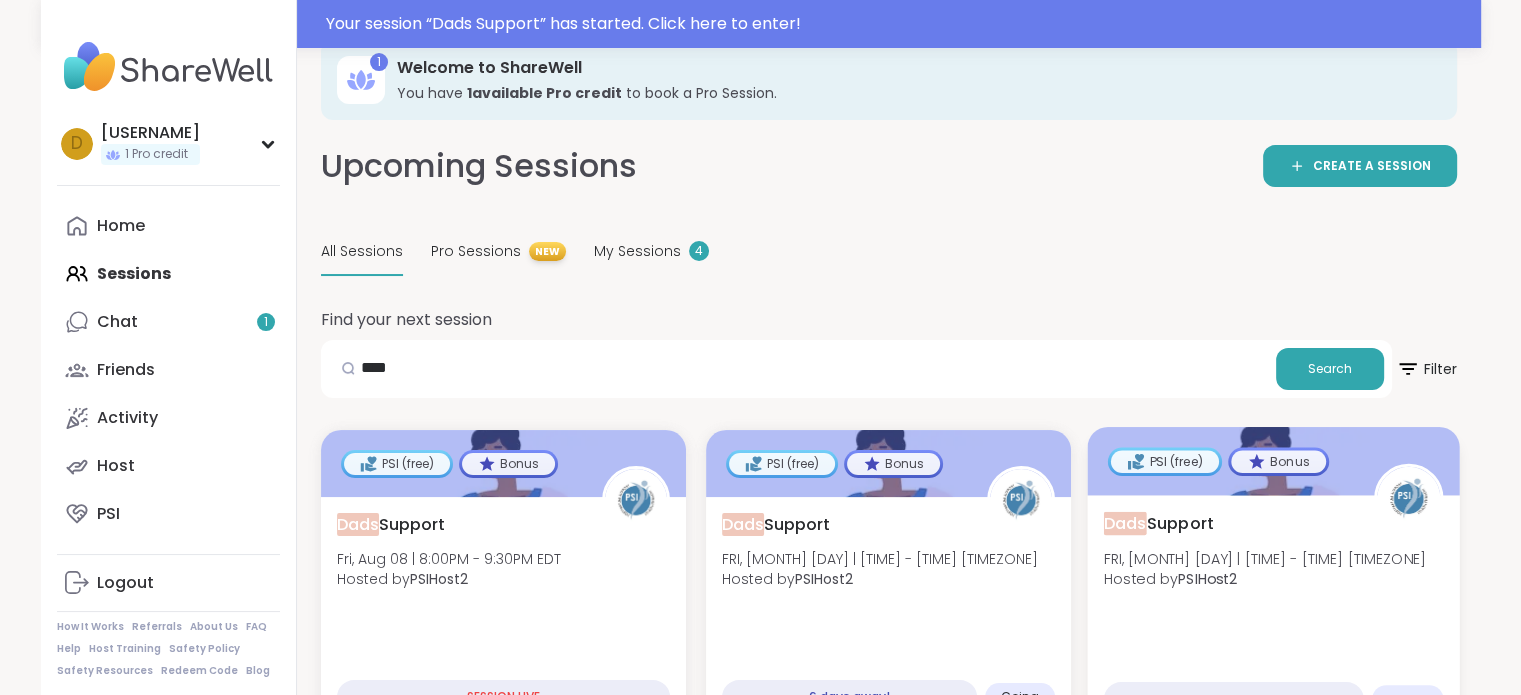 scroll, scrollTop: 0, scrollLeft: 0, axis: both 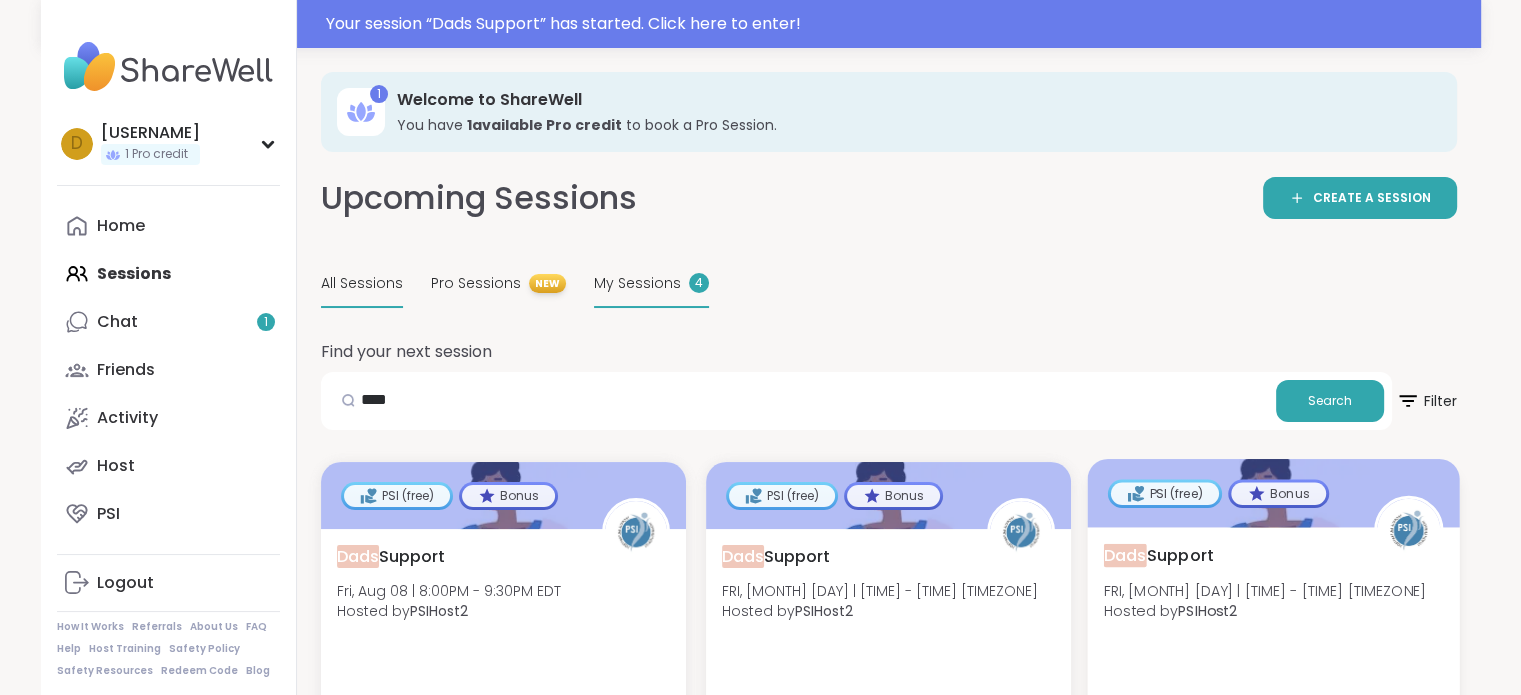 click on "My Sessions" at bounding box center [637, 283] 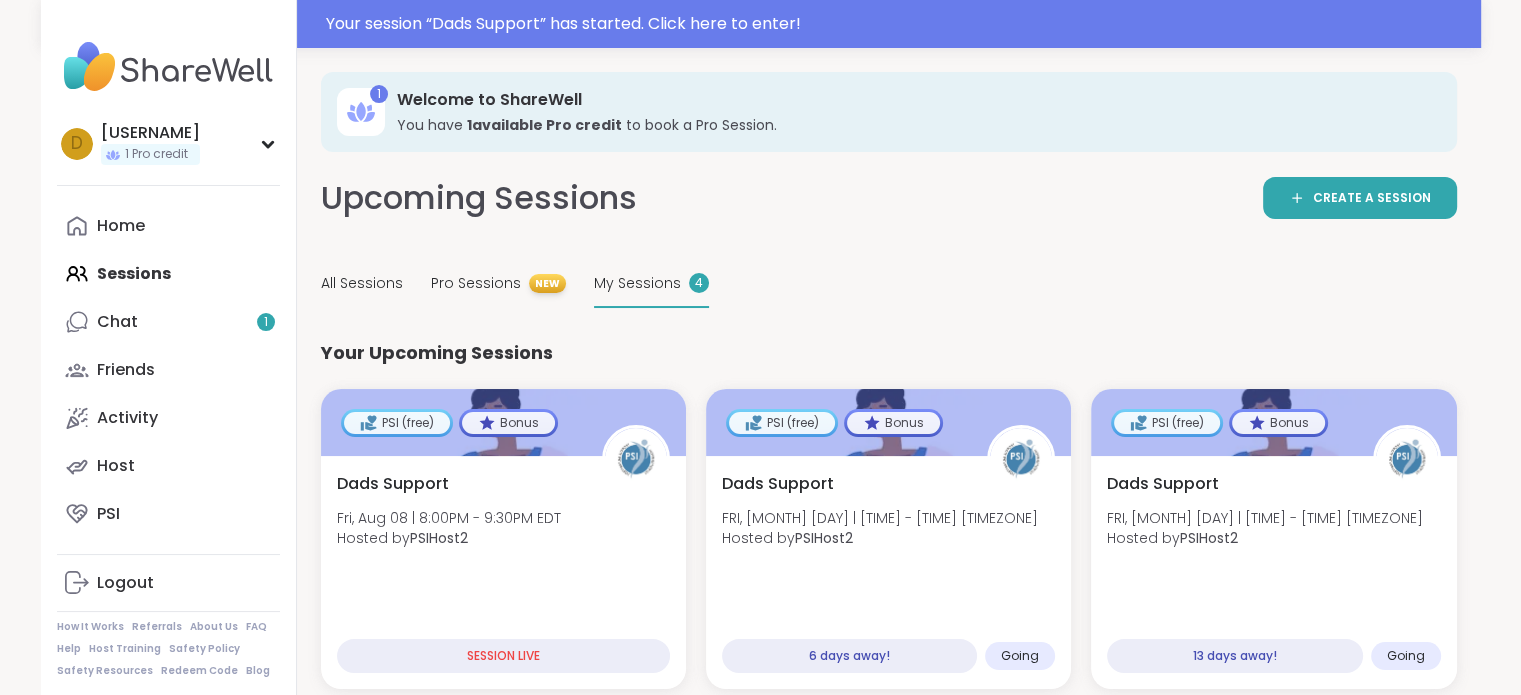 click on "Home Sessions Chat 1 Friends Activity Host PSI" at bounding box center [168, 370] 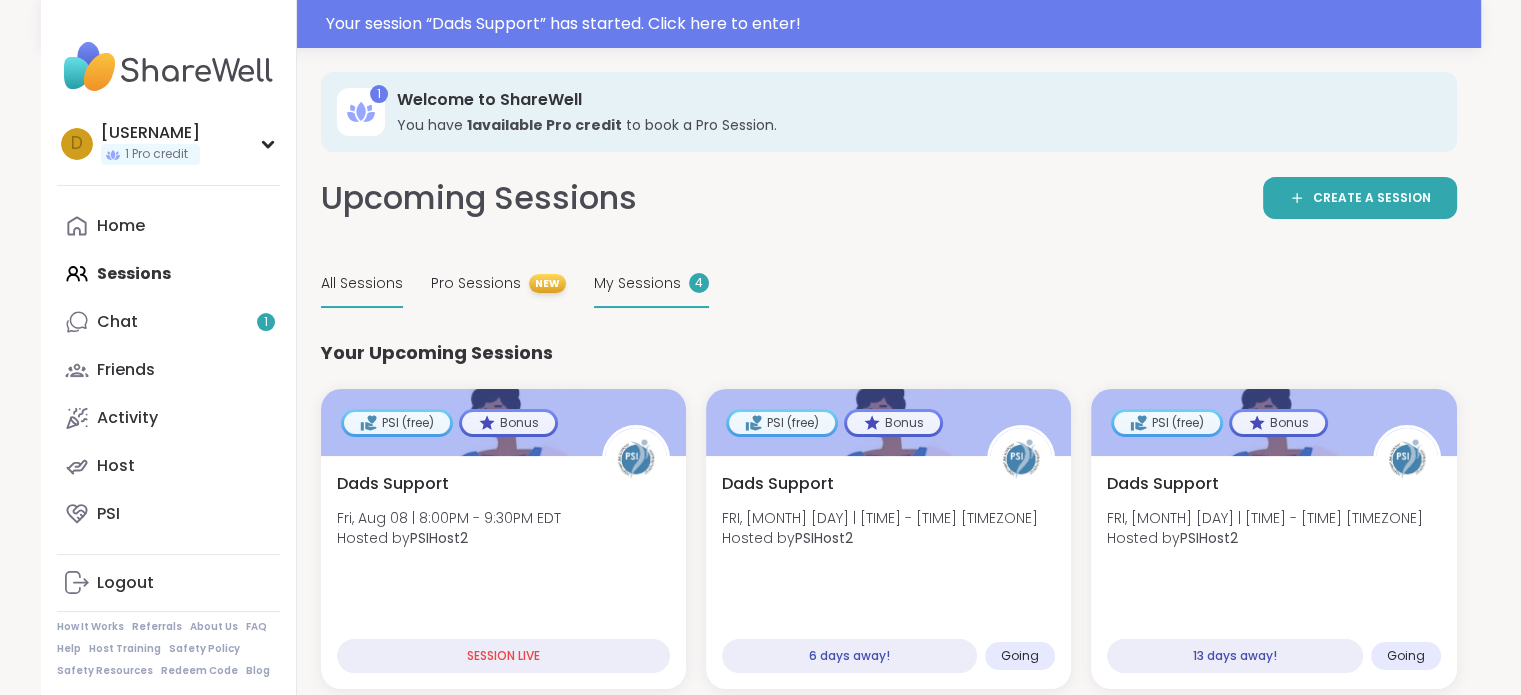 click on "All Sessions" at bounding box center [362, 283] 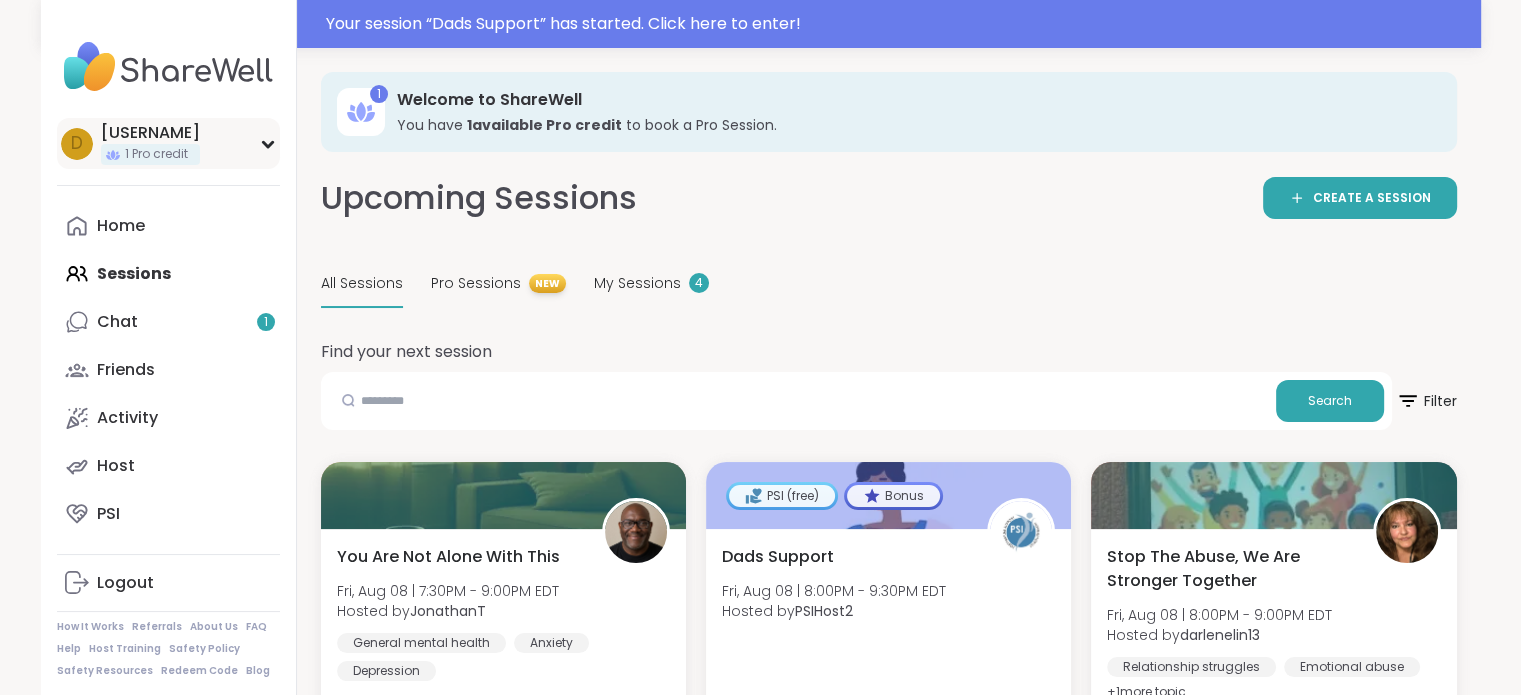 click on "[USERNAME]" at bounding box center (150, 133) 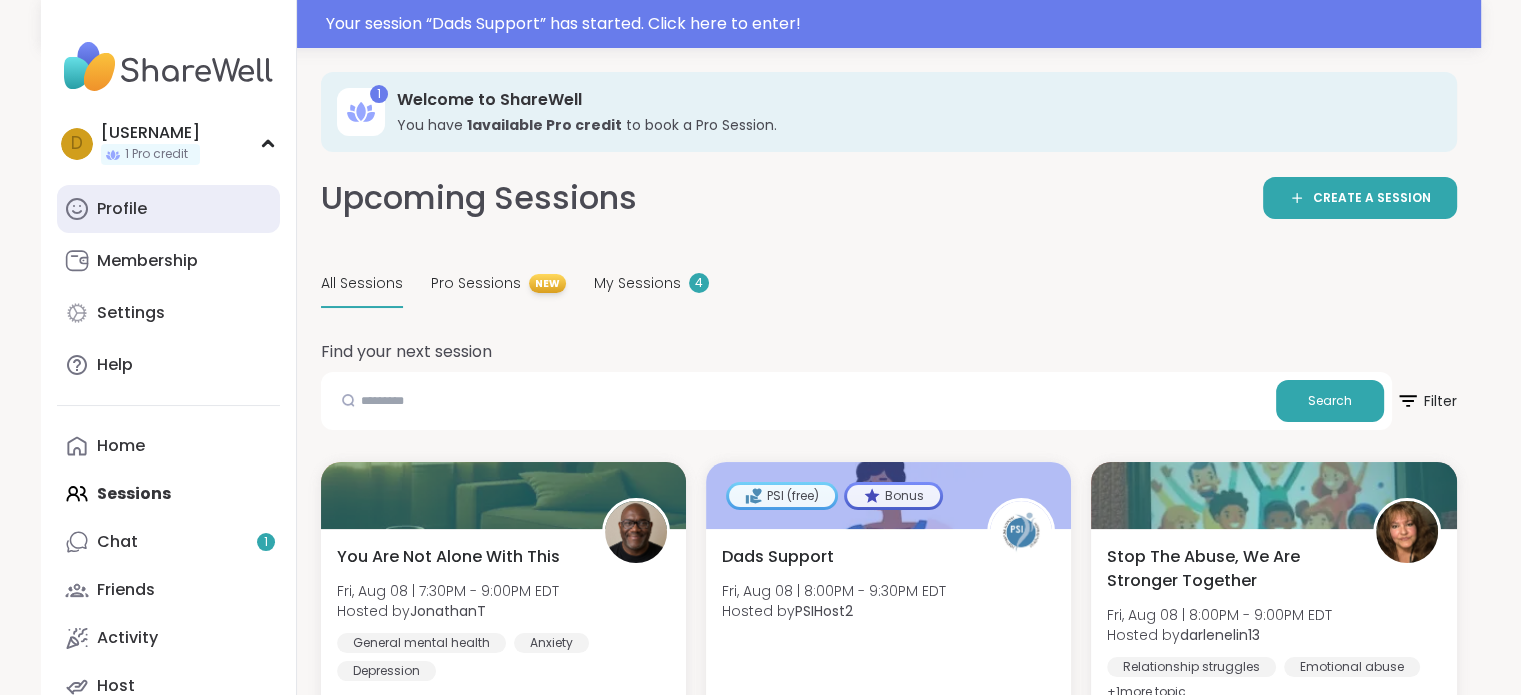 click on "Profile" at bounding box center (122, 209) 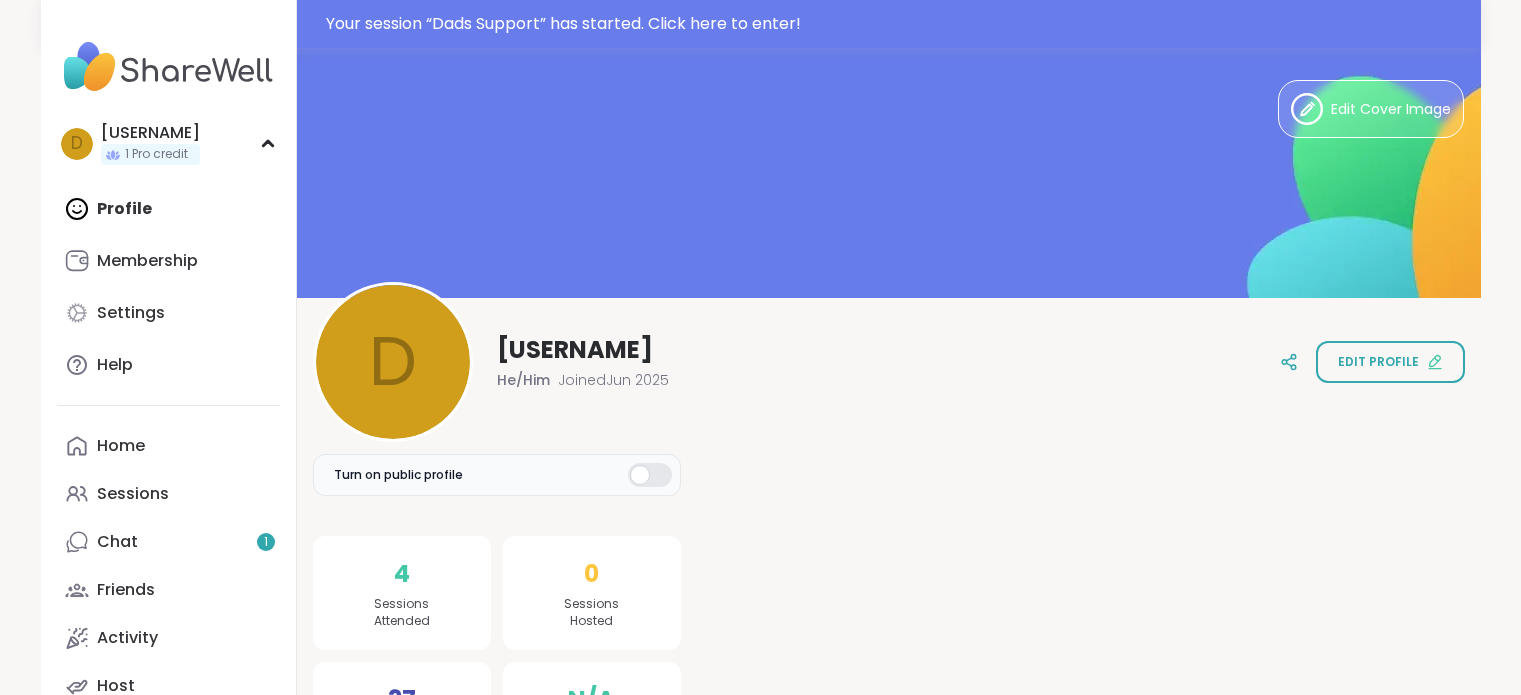scroll, scrollTop: 0, scrollLeft: 0, axis: both 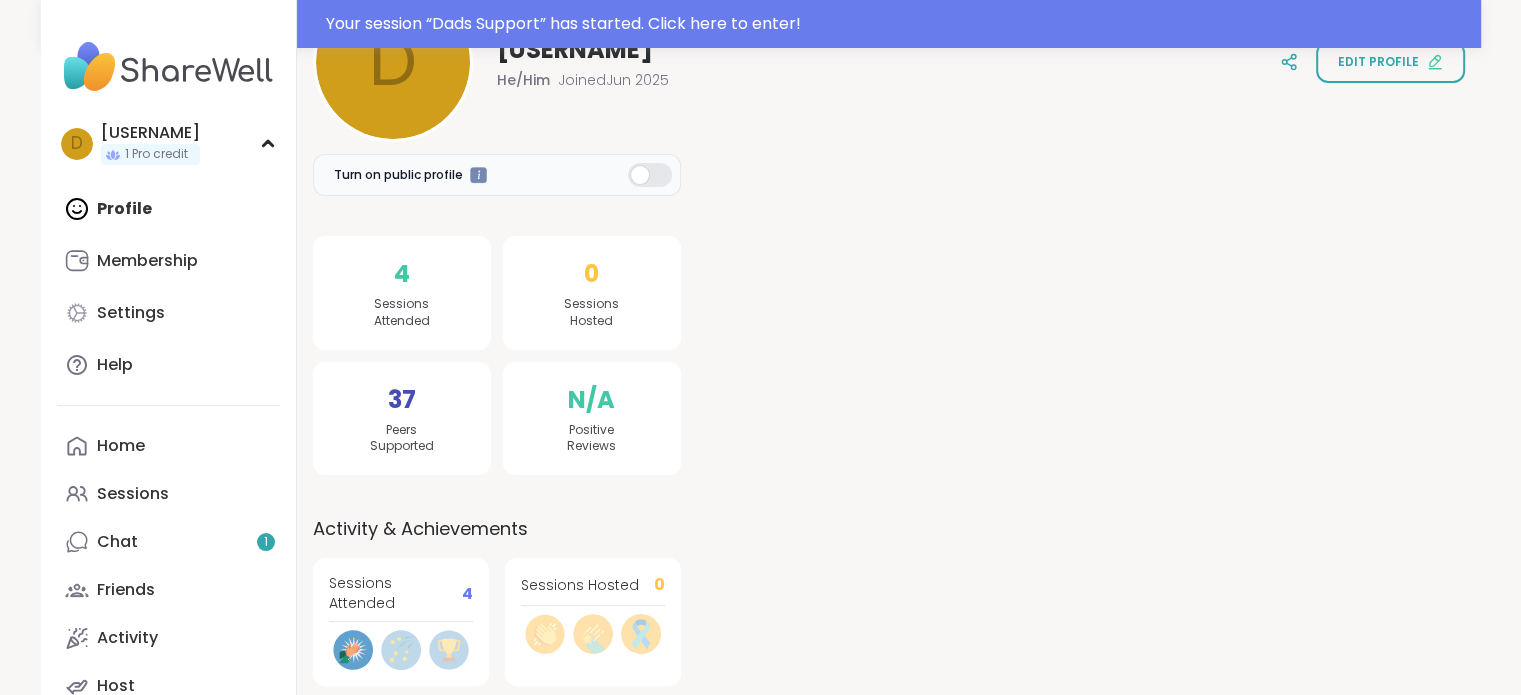 click on "4" at bounding box center (402, 274) 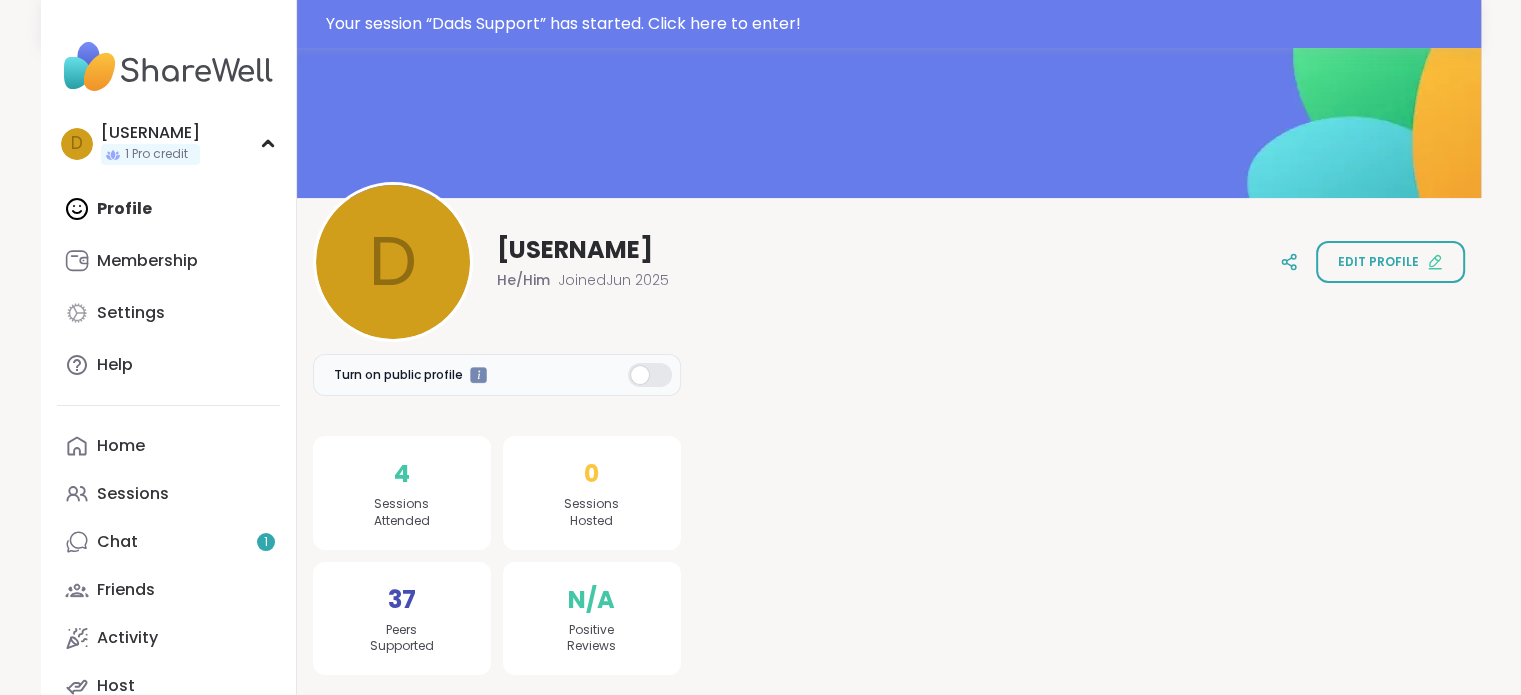 scroll, scrollTop: 430, scrollLeft: 0, axis: vertical 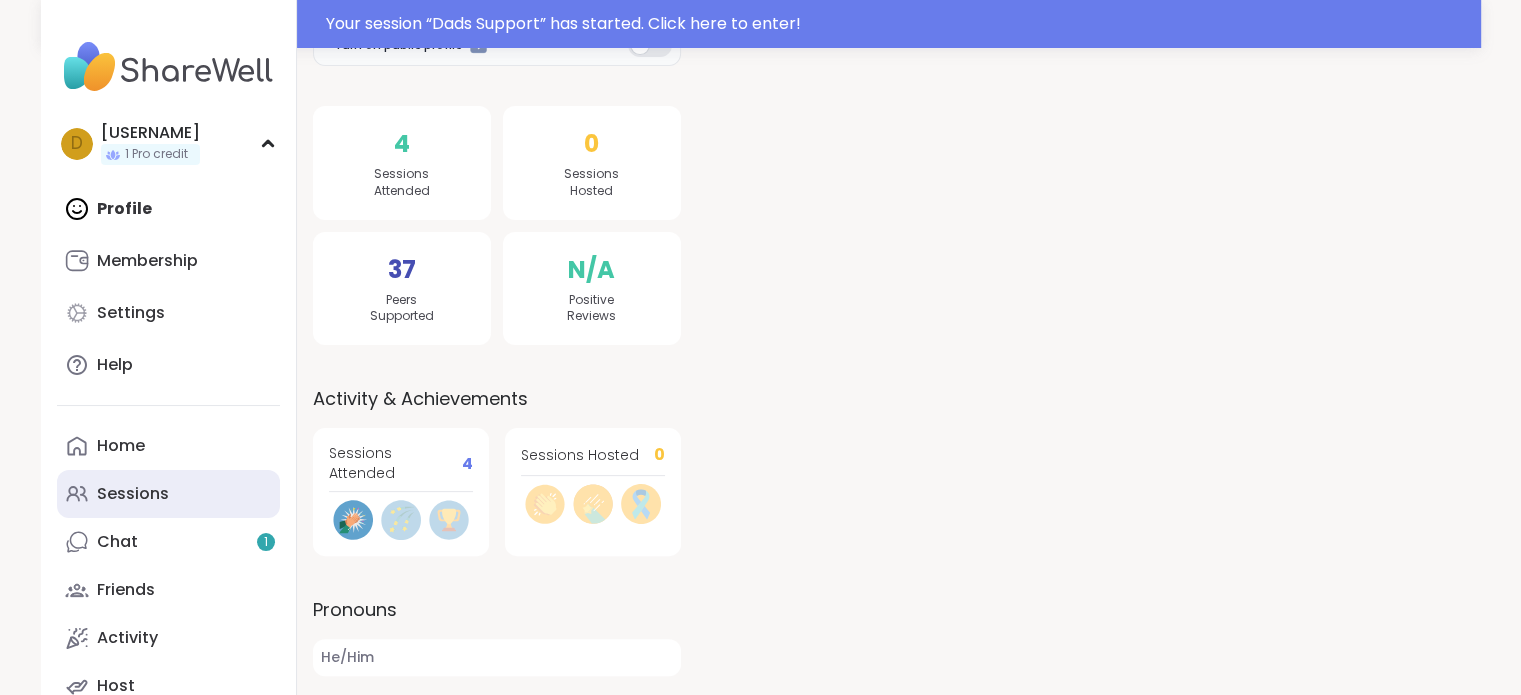 click on "Sessions" at bounding box center [133, 494] 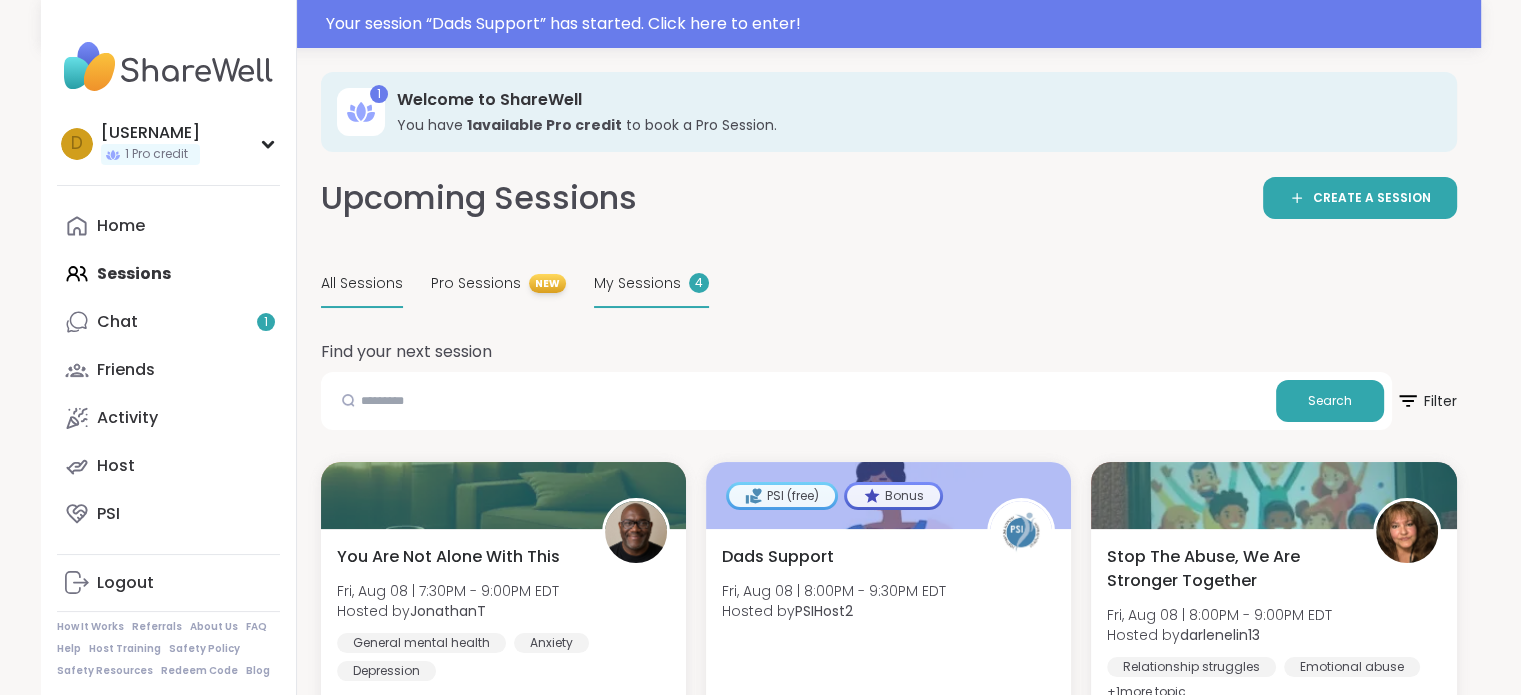 click on "My Sessions" at bounding box center [637, 283] 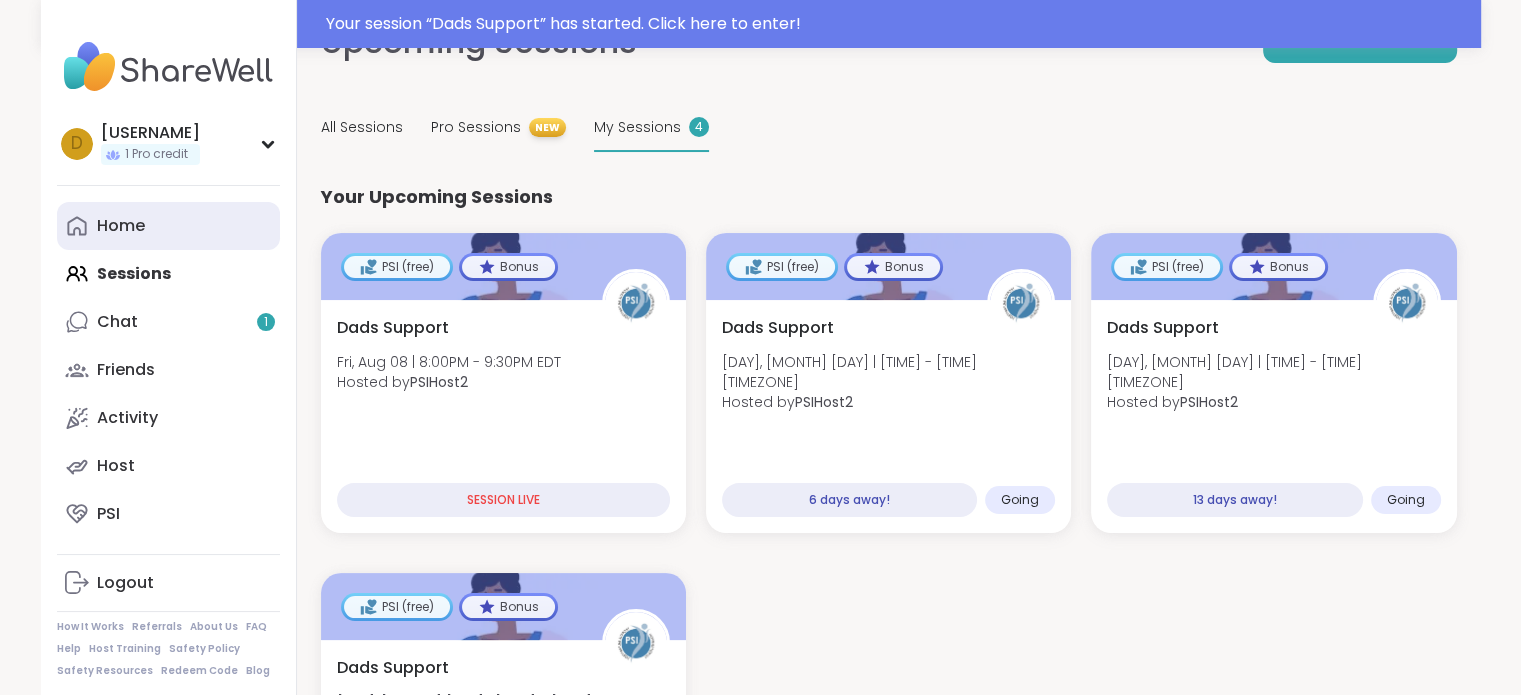 scroll, scrollTop: 153, scrollLeft: 0, axis: vertical 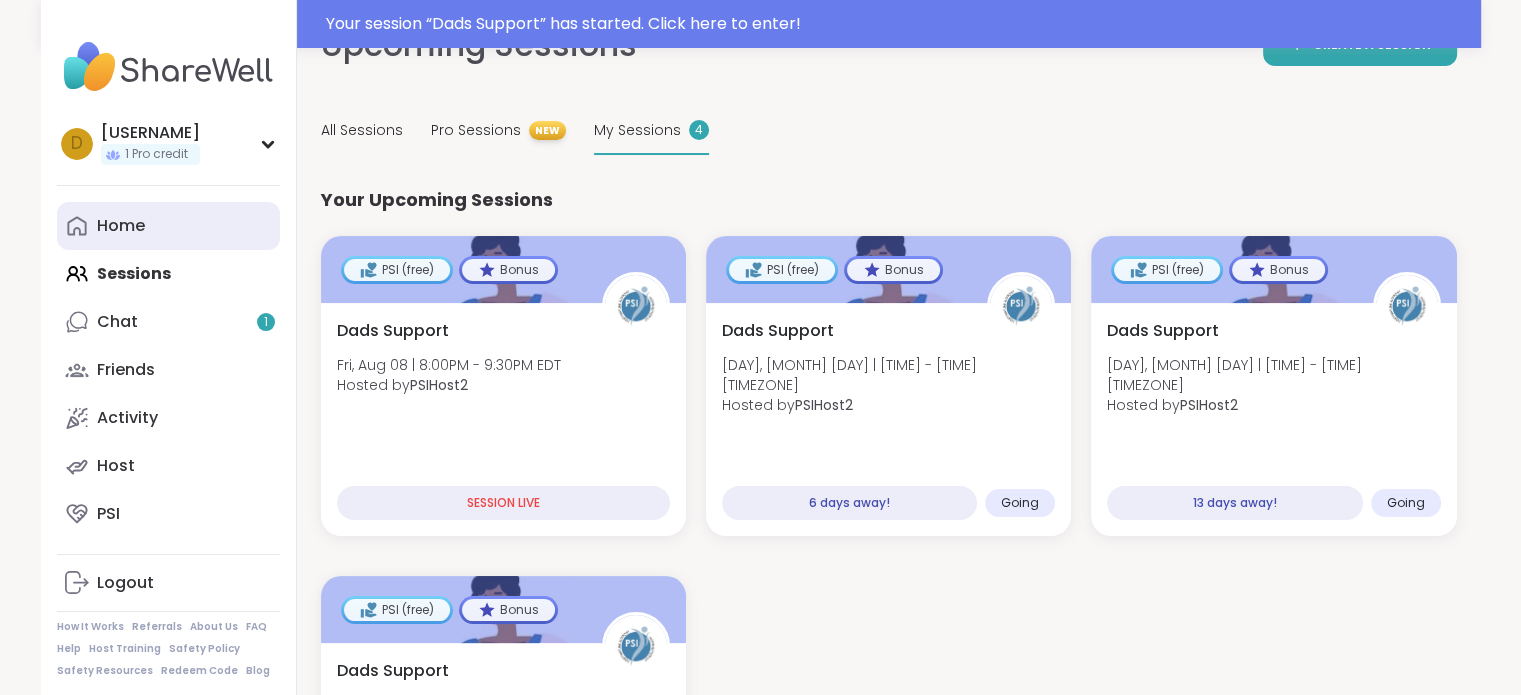 click on "Home" at bounding box center [121, 226] 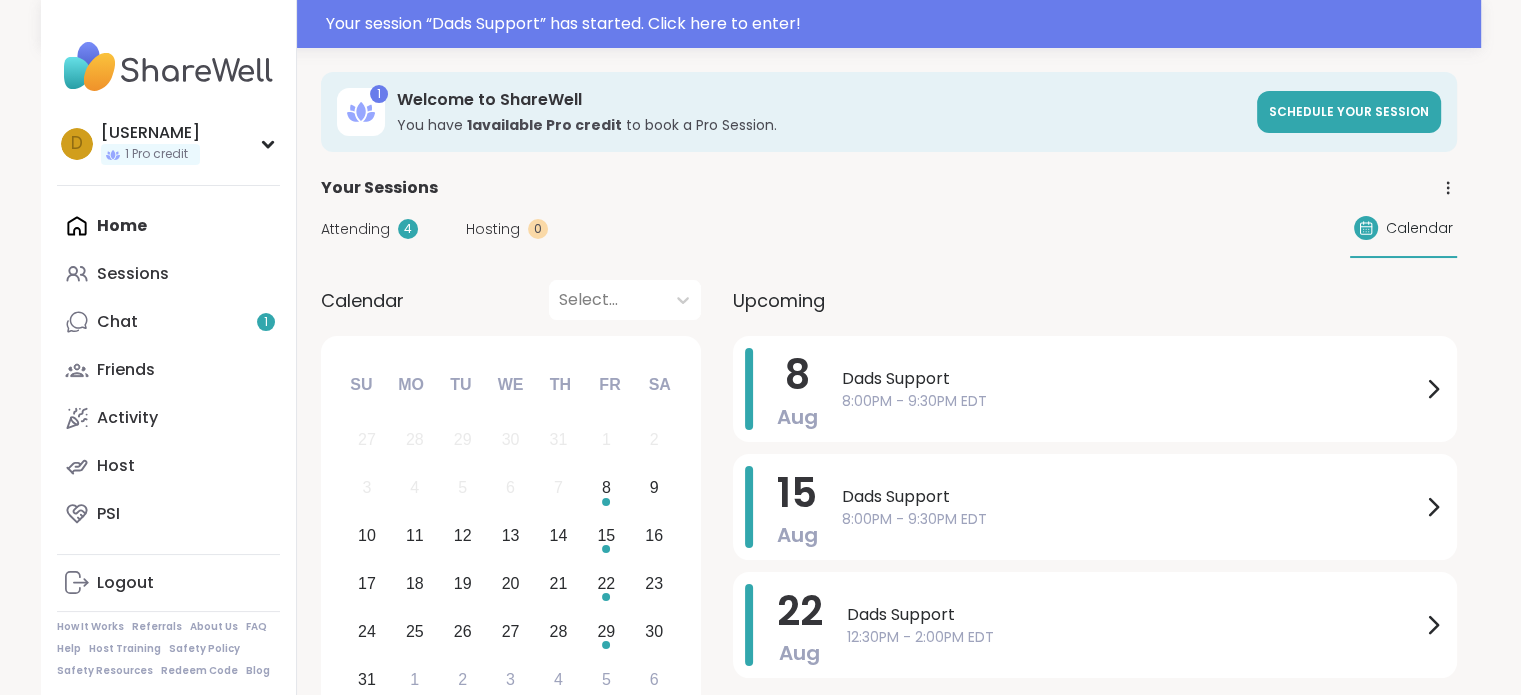 click on "Calendar" at bounding box center [1419, 228] 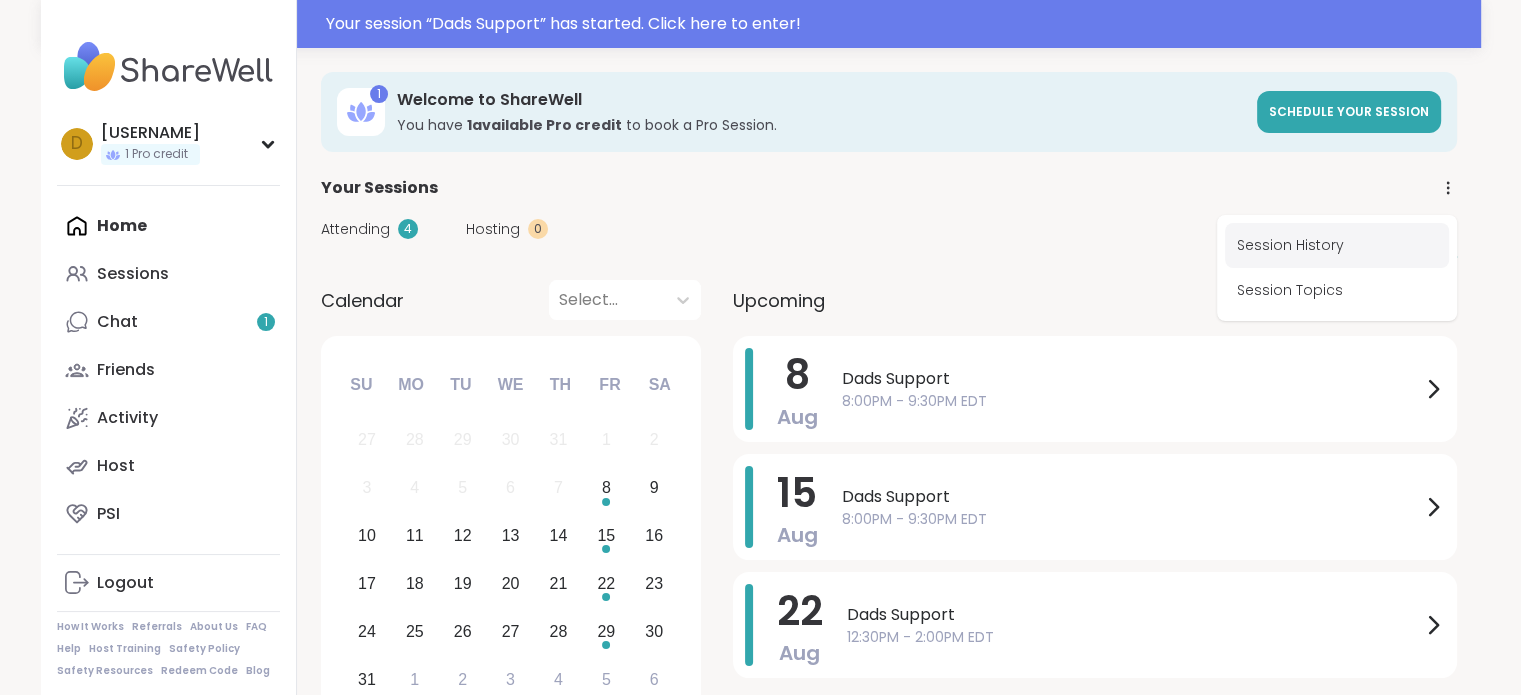 click on "Session History" at bounding box center [1337, 245] 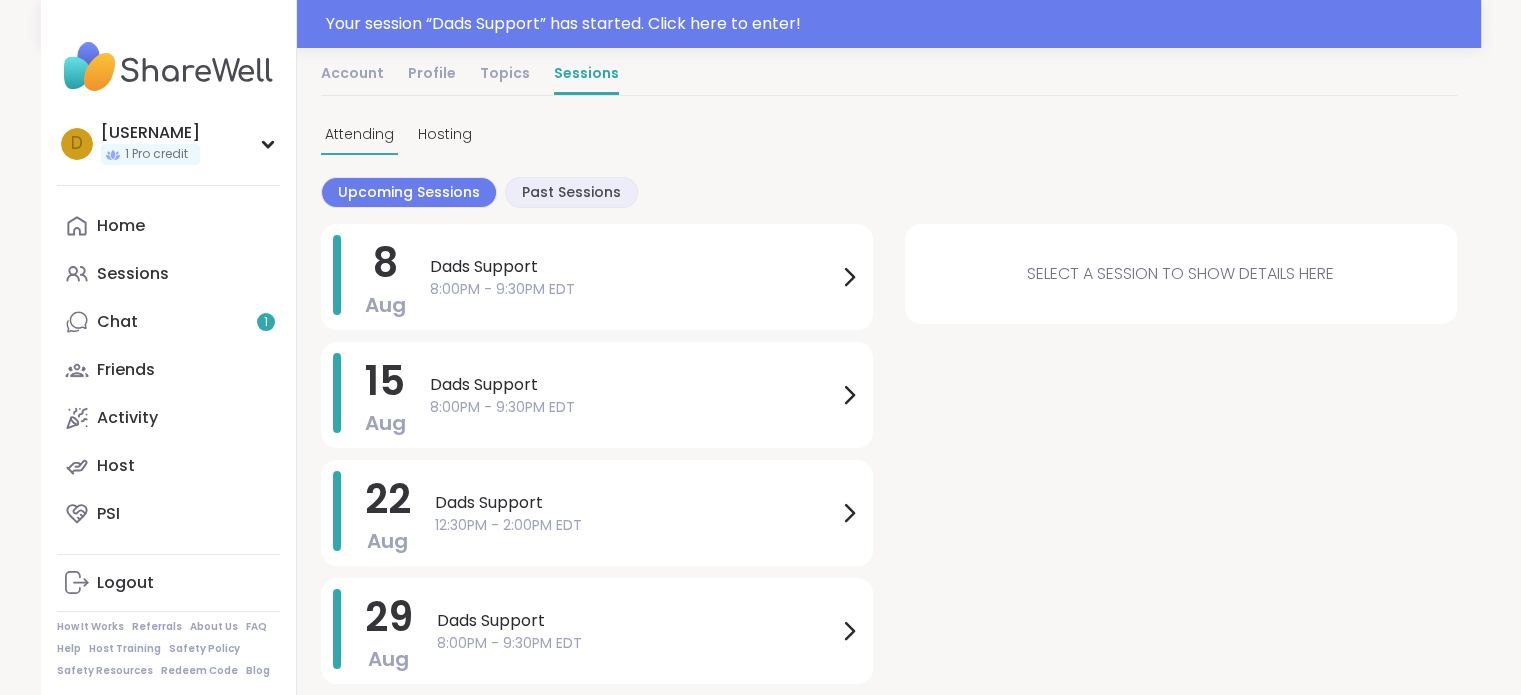 scroll, scrollTop: 124, scrollLeft: 0, axis: vertical 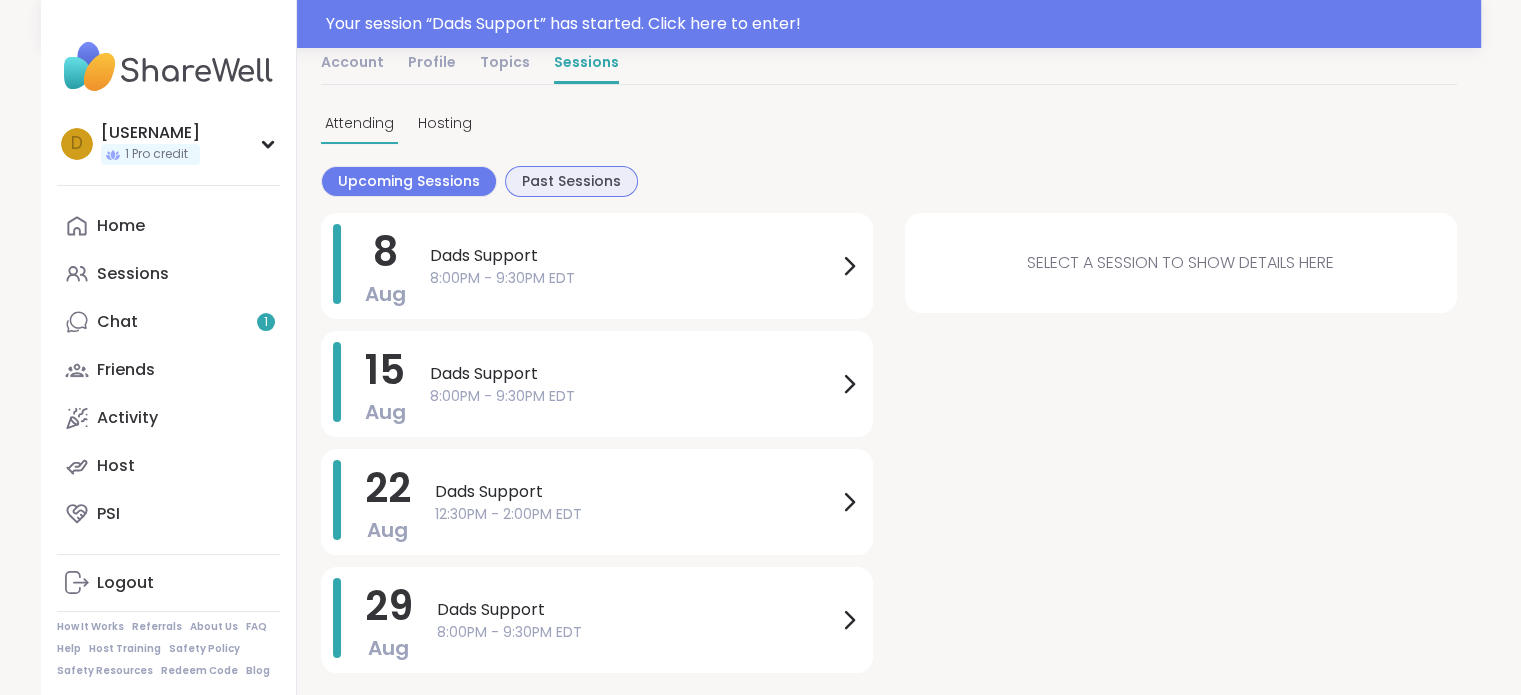 click on "Past Sessions" at bounding box center [571, 181] 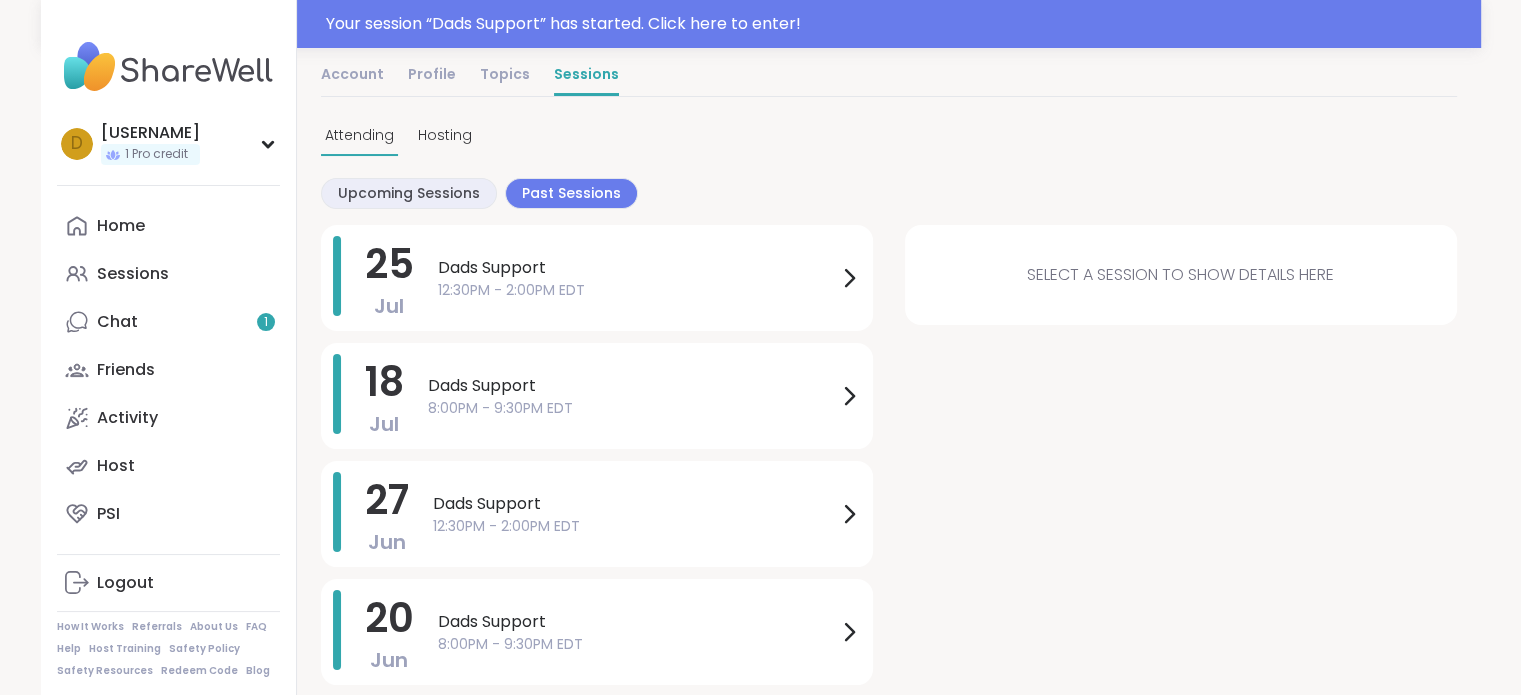 scroll, scrollTop: 0, scrollLeft: 0, axis: both 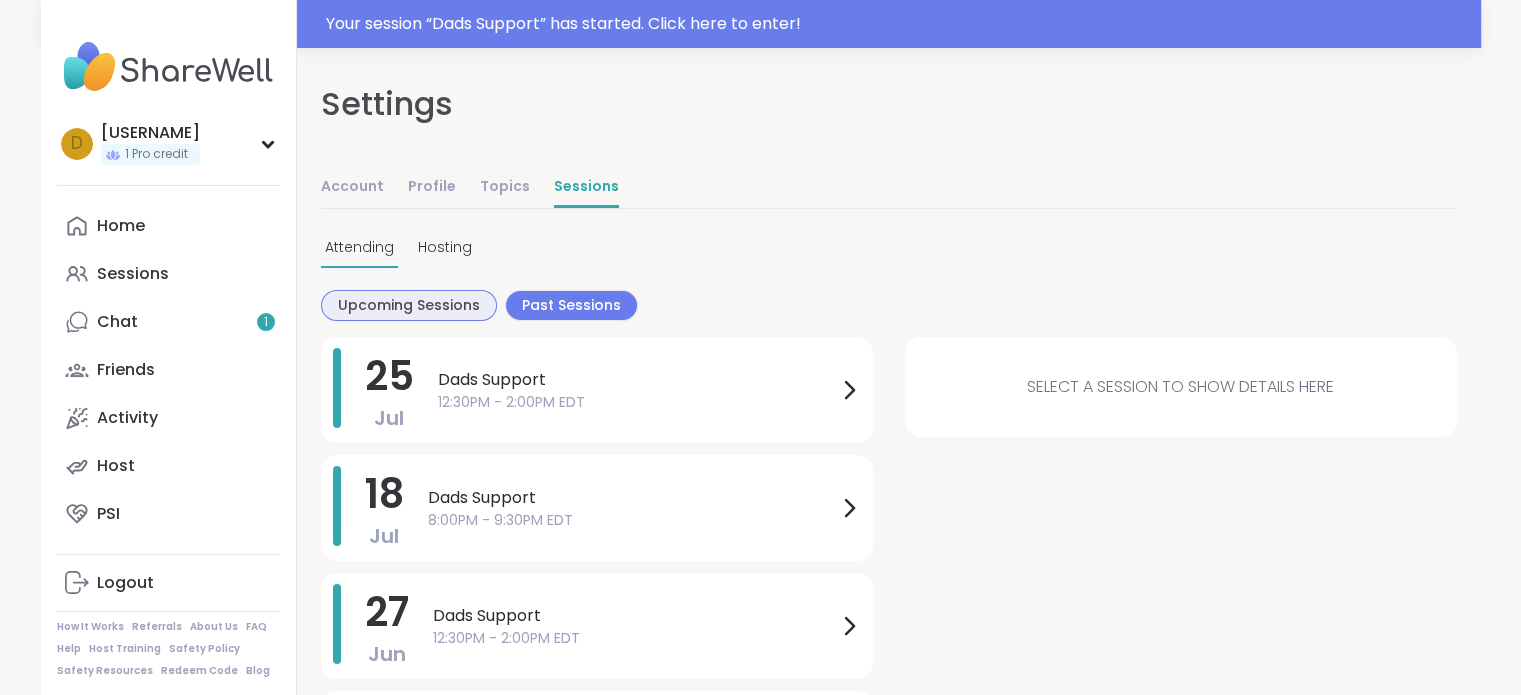 click on "Upcoming Sessions" at bounding box center [409, 305] 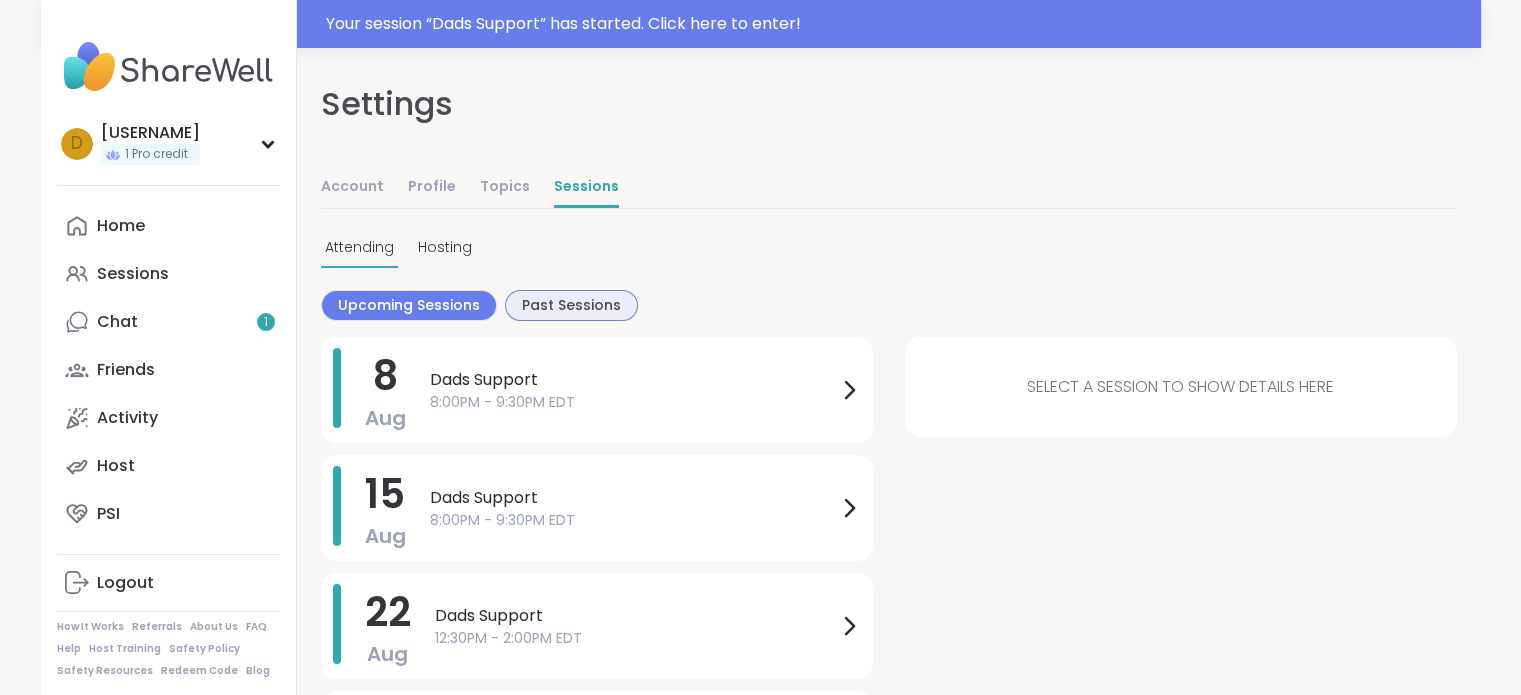 drag, startPoint x: 545, startPoint y: 300, endPoint x: 568, endPoint y: 308, distance: 24.351591 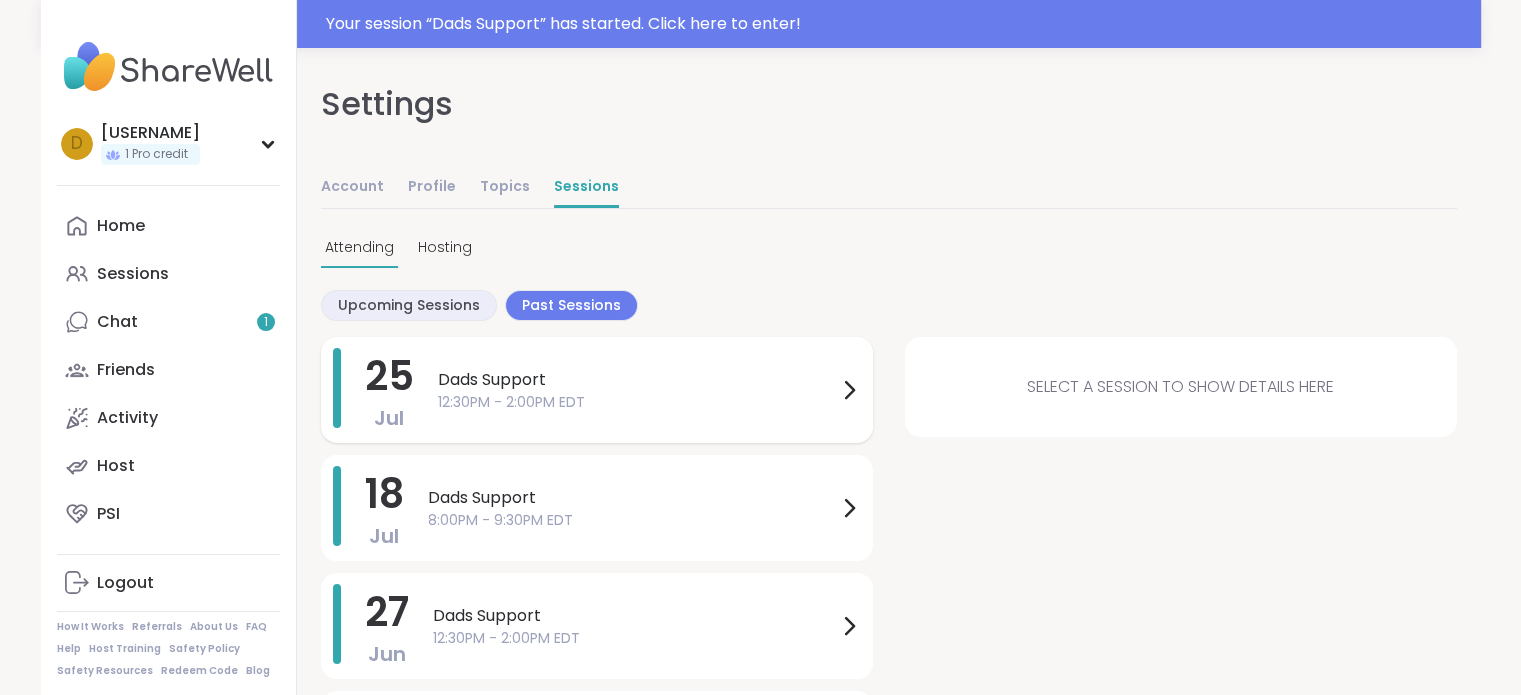 click on "Dads Support" at bounding box center [637, 380] 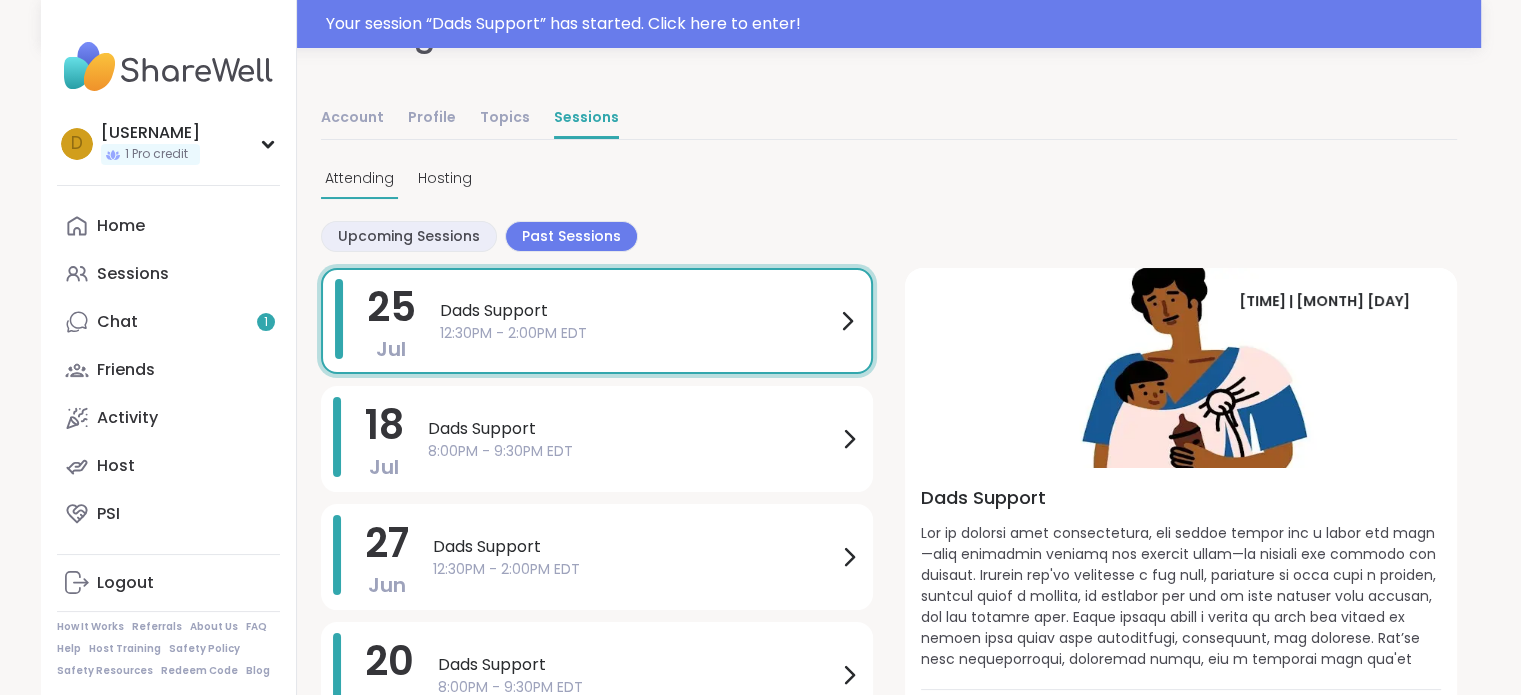 scroll, scrollTop: 0, scrollLeft: 0, axis: both 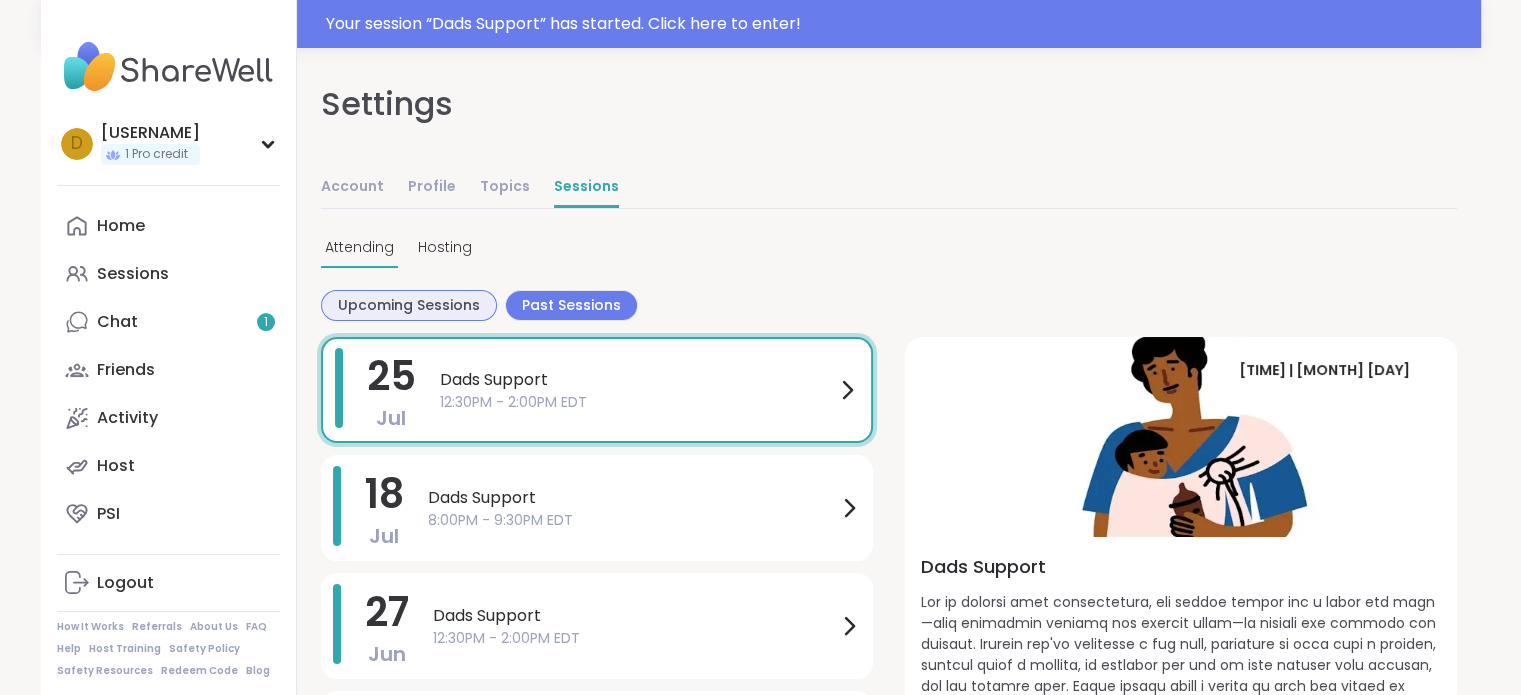 click on "Upcoming Sessions" at bounding box center (409, 305) 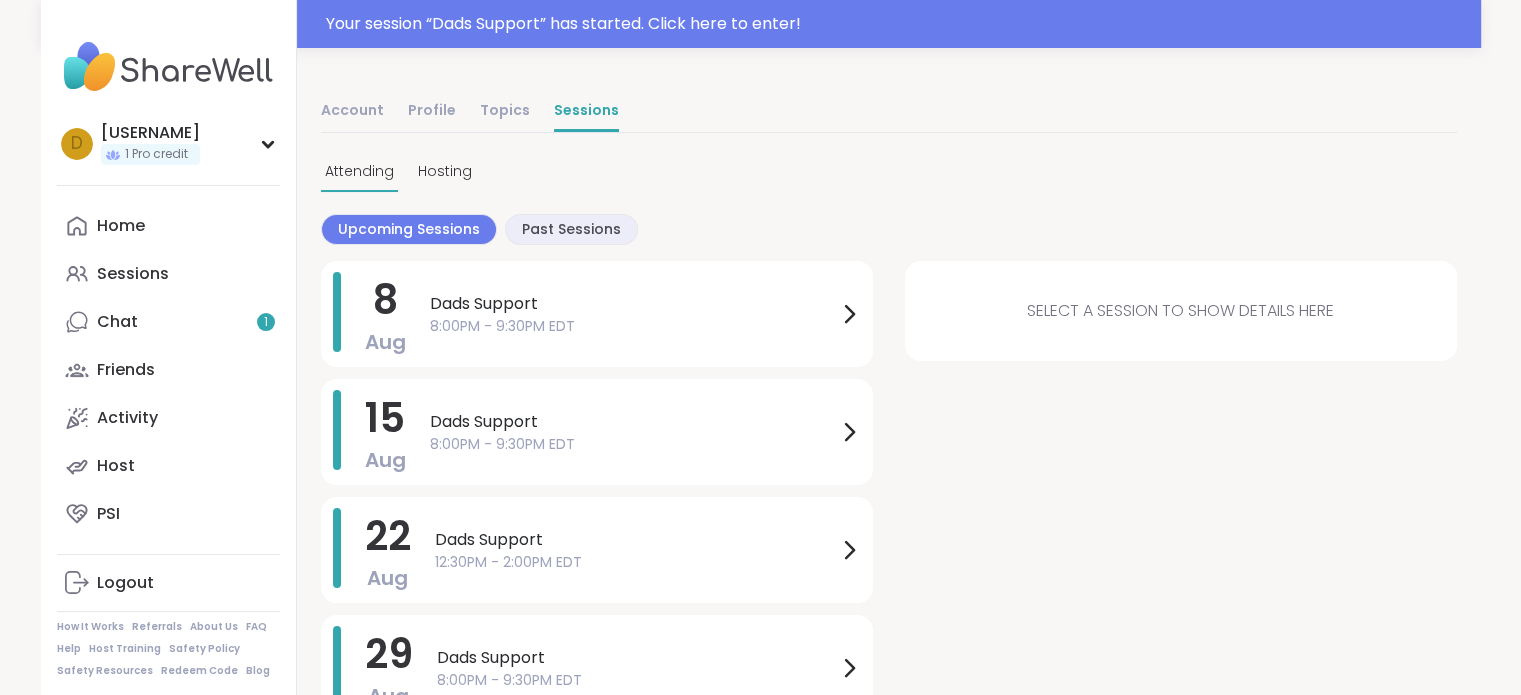 scroll, scrollTop: 124, scrollLeft: 0, axis: vertical 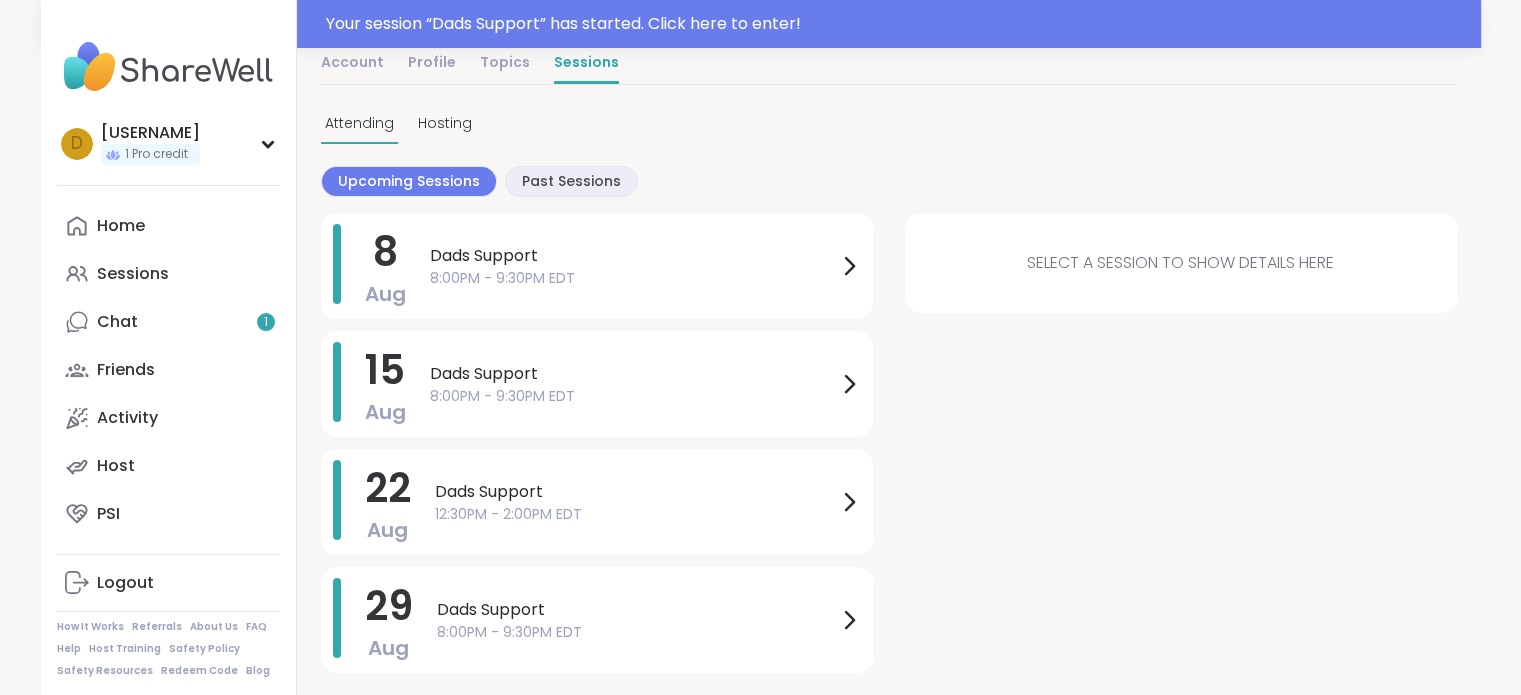click on "8 Aug Dads Support 8:00PM - 9:30PM EDT 15 Aug Dads Support 8:00PM - 9:30PM EDT 22 Aug Dads Support 12:30PM - 2:00PM EDT 29 Aug Dads Support 8:00PM - 9:30PM EDT Select a session to show details here" at bounding box center [889, 443] 